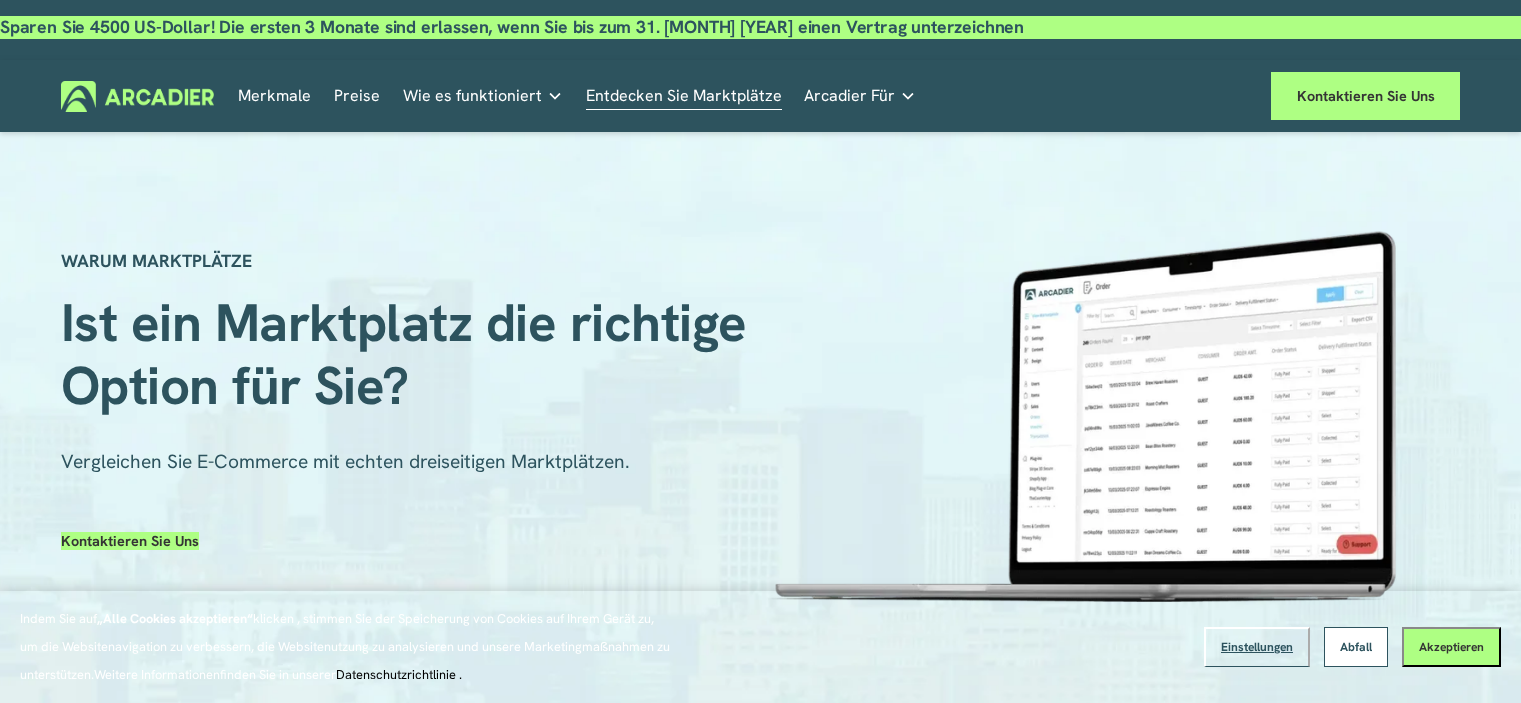 scroll, scrollTop: 0, scrollLeft: 0, axis: both 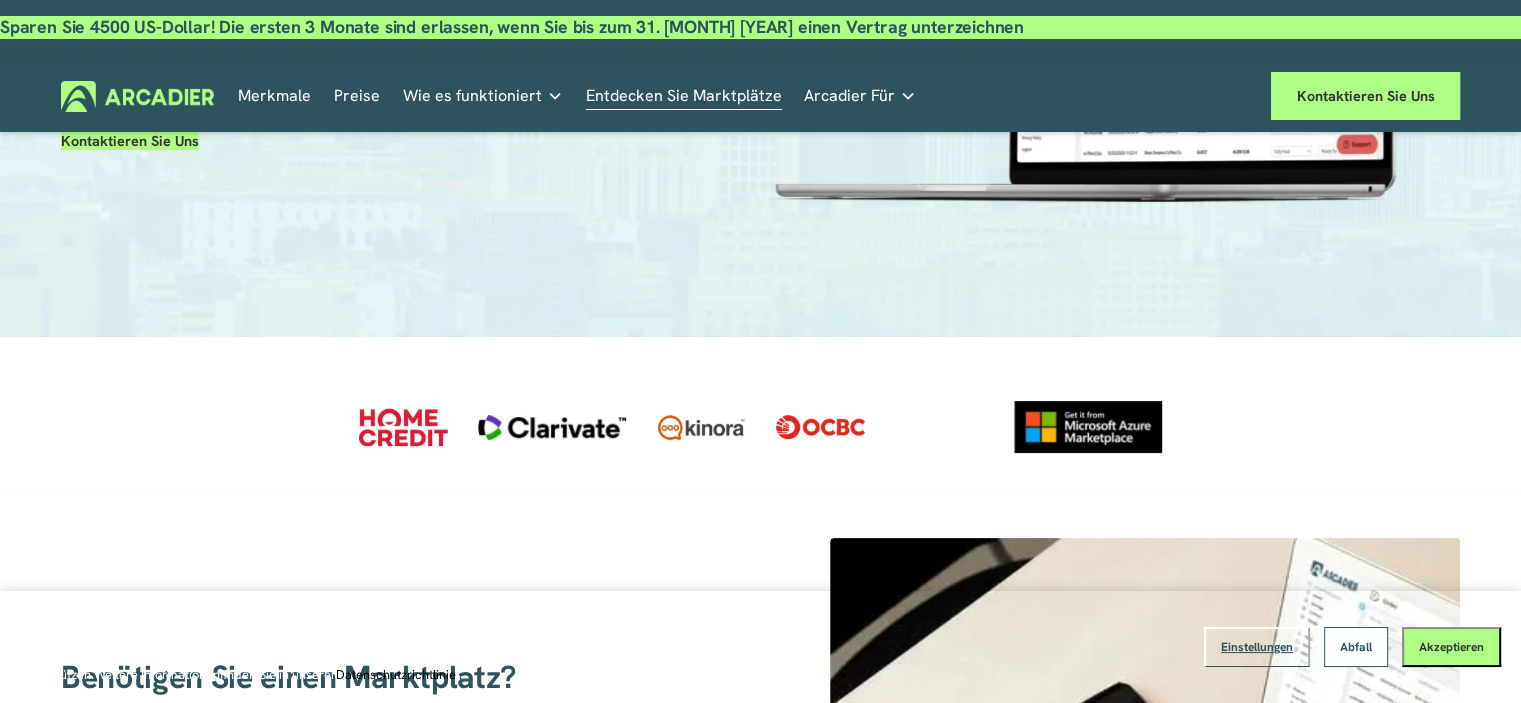 click on "Abfall" at bounding box center [1356, 647] 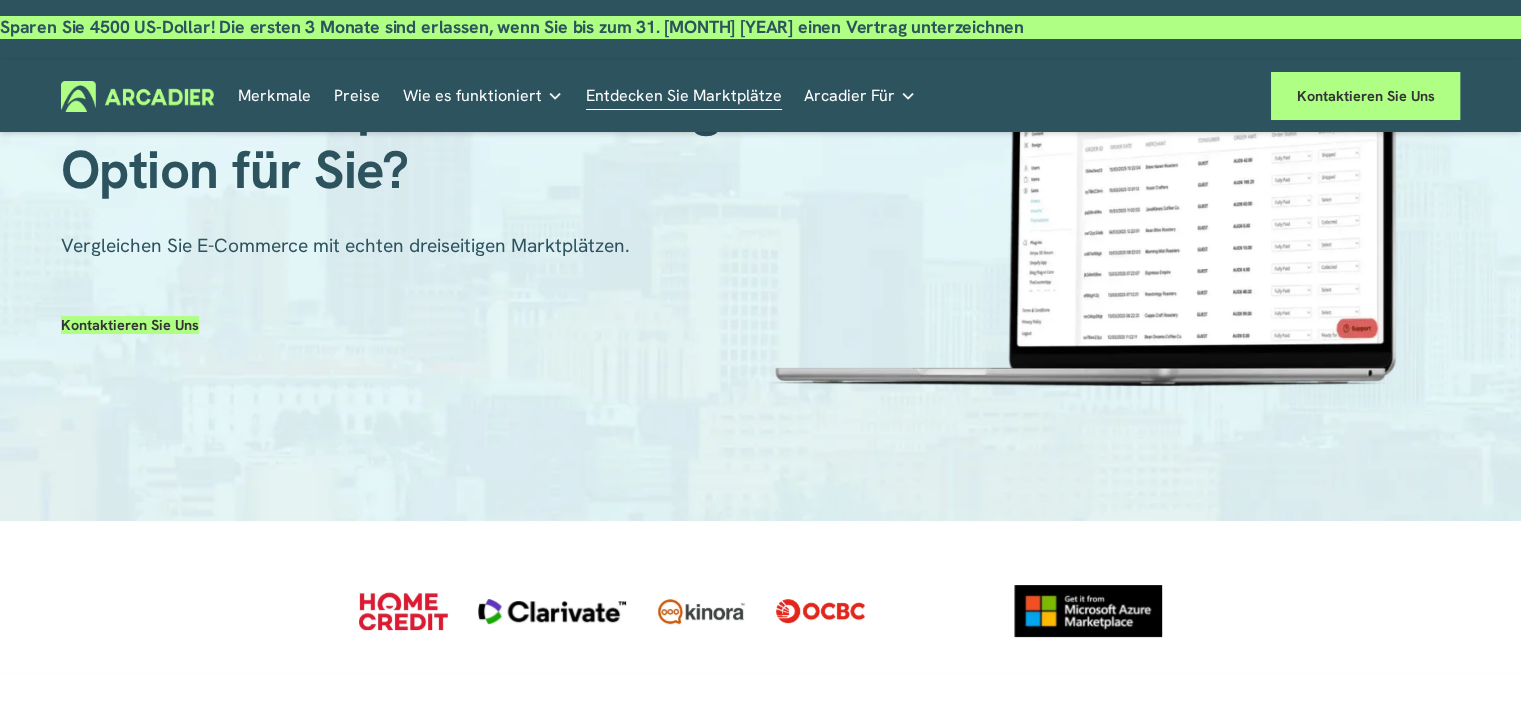 scroll, scrollTop: 0, scrollLeft: 0, axis: both 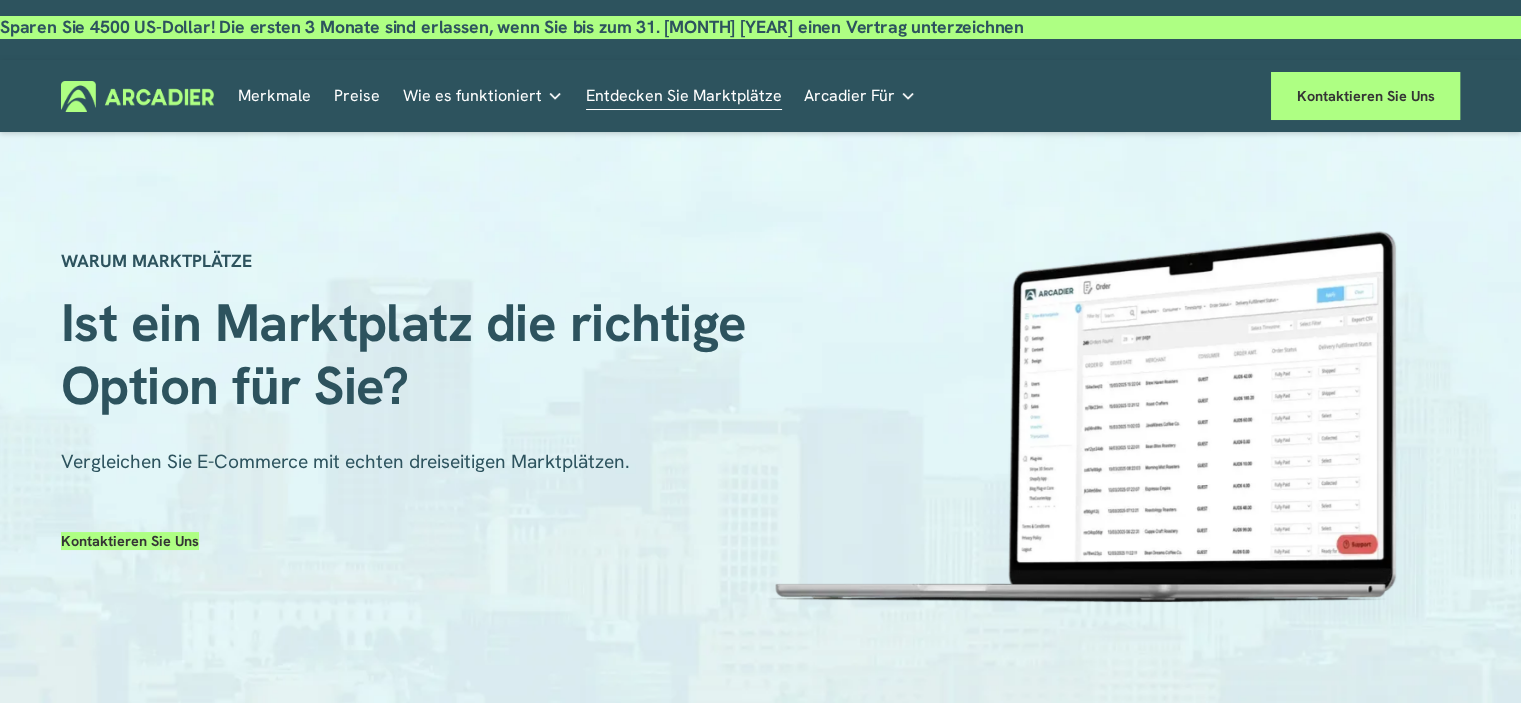 click on "Preise" at bounding box center (357, 95) 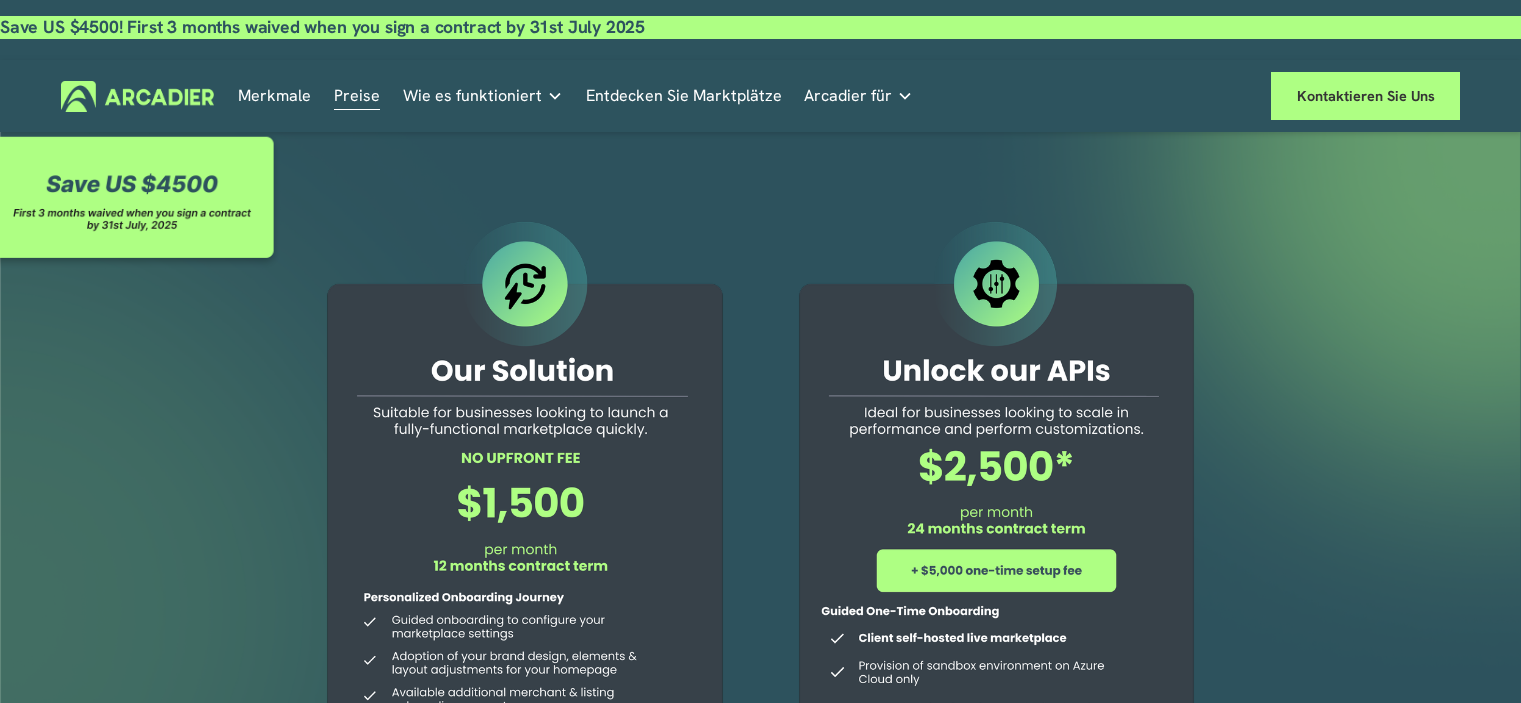 scroll, scrollTop: 0, scrollLeft: 0, axis: both 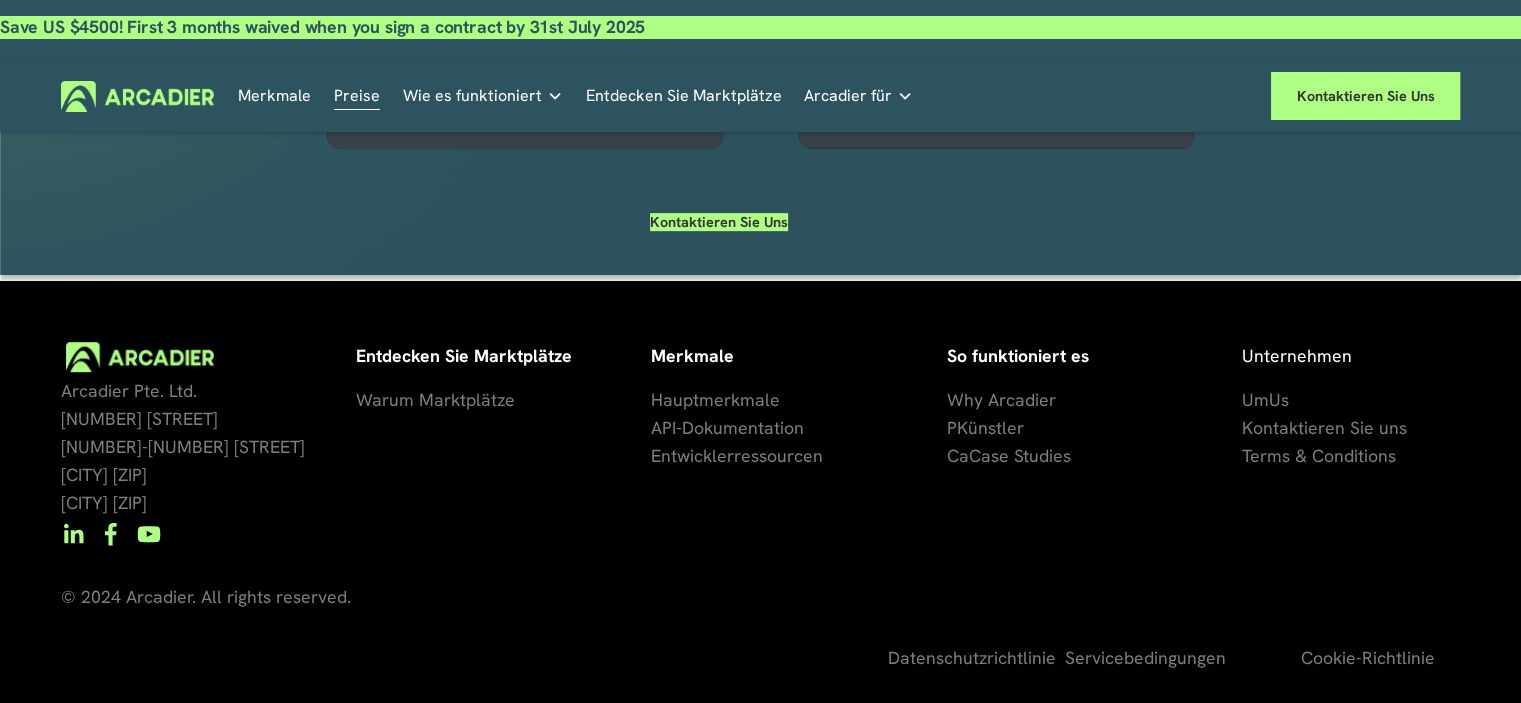 click on "Um" at bounding box center (1255, 399) 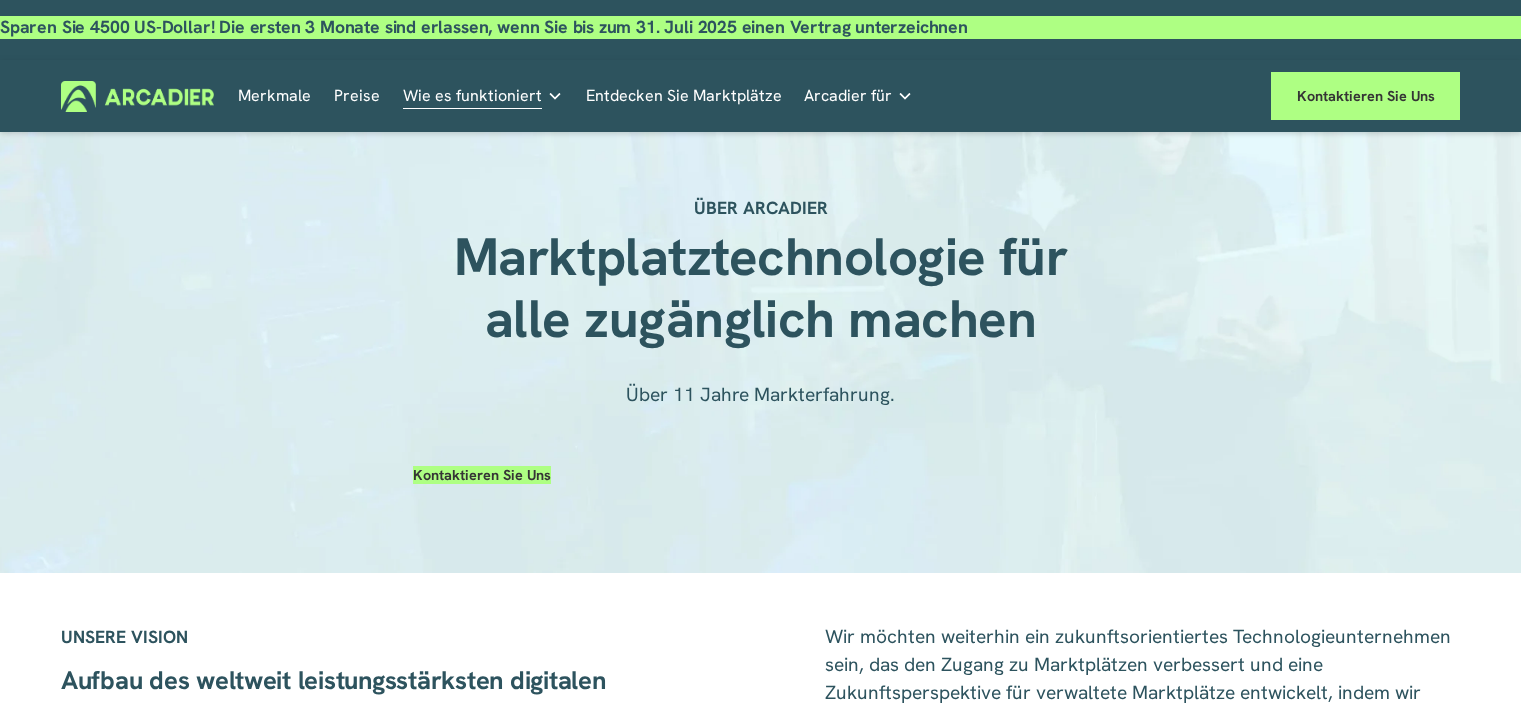 scroll, scrollTop: 0, scrollLeft: 0, axis: both 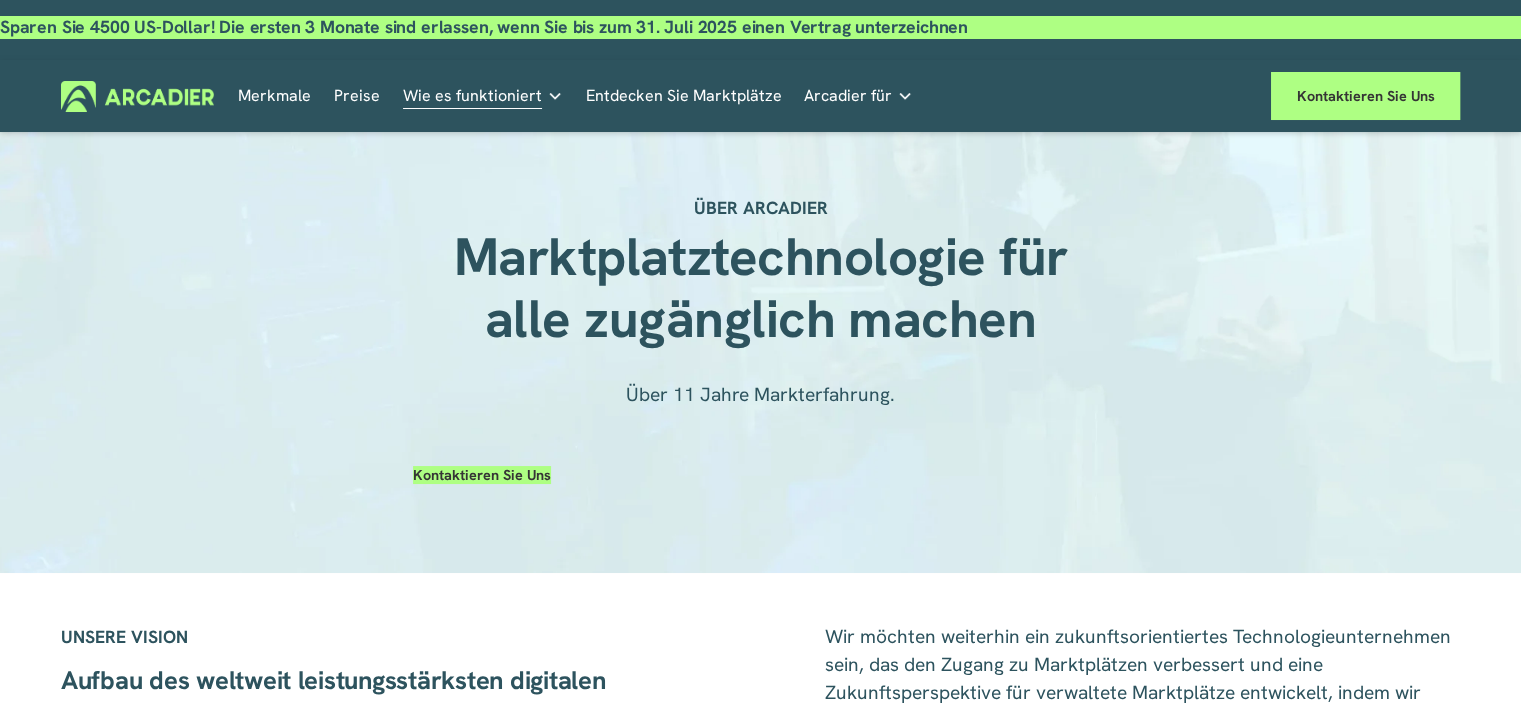 click on "Merkmale" at bounding box center [274, 95] 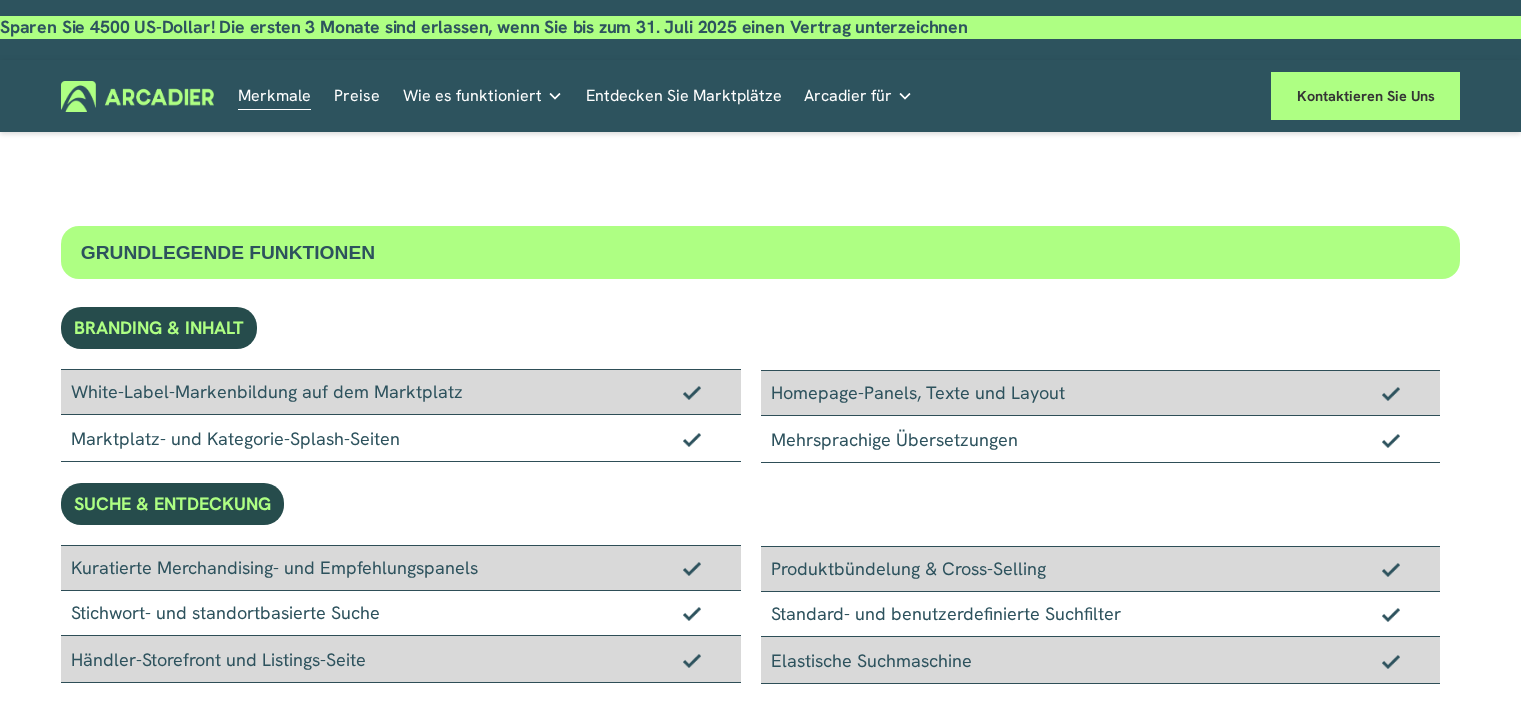 scroll, scrollTop: 0, scrollLeft: 0, axis: both 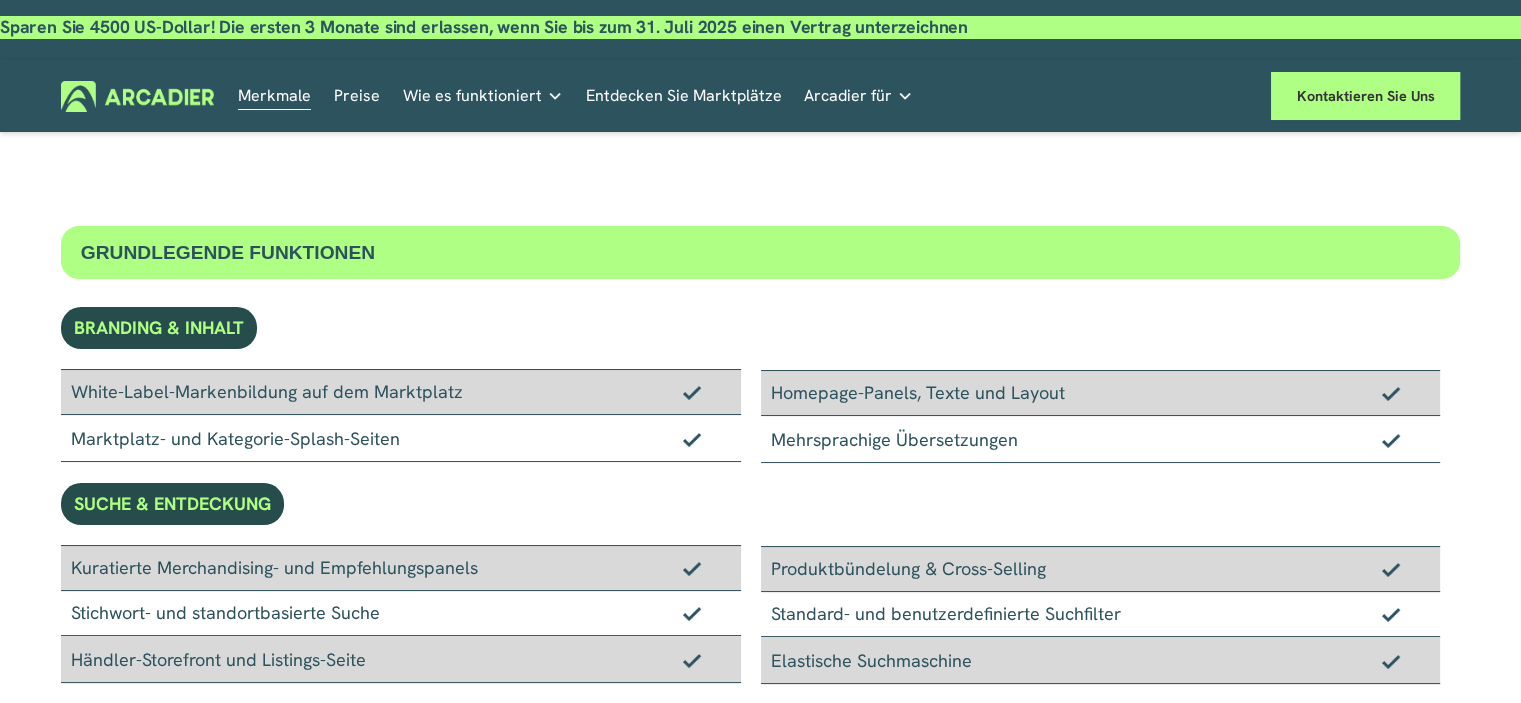 click on "Entdecken Sie Marktplätze" at bounding box center [684, 95] 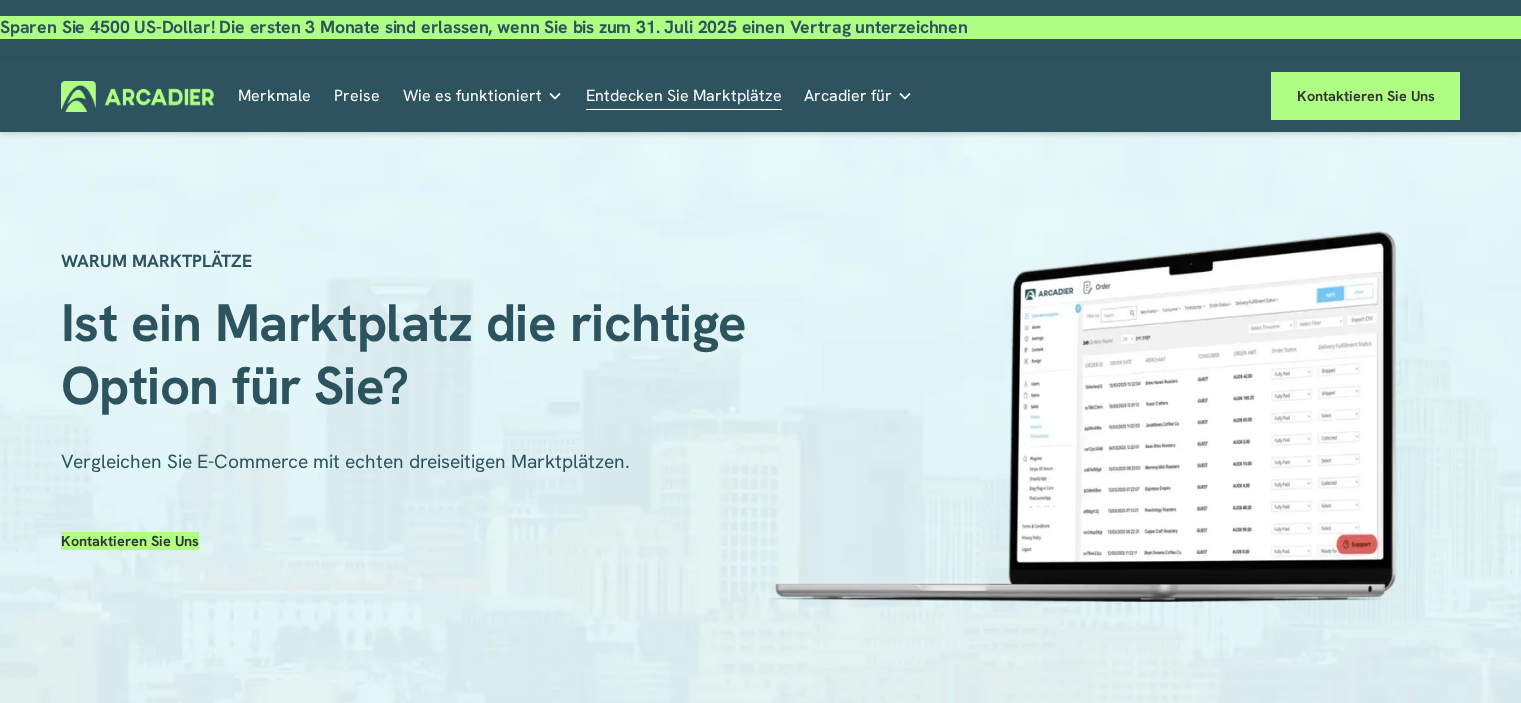 scroll, scrollTop: 336, scrollLeft: 0, axis: vertical 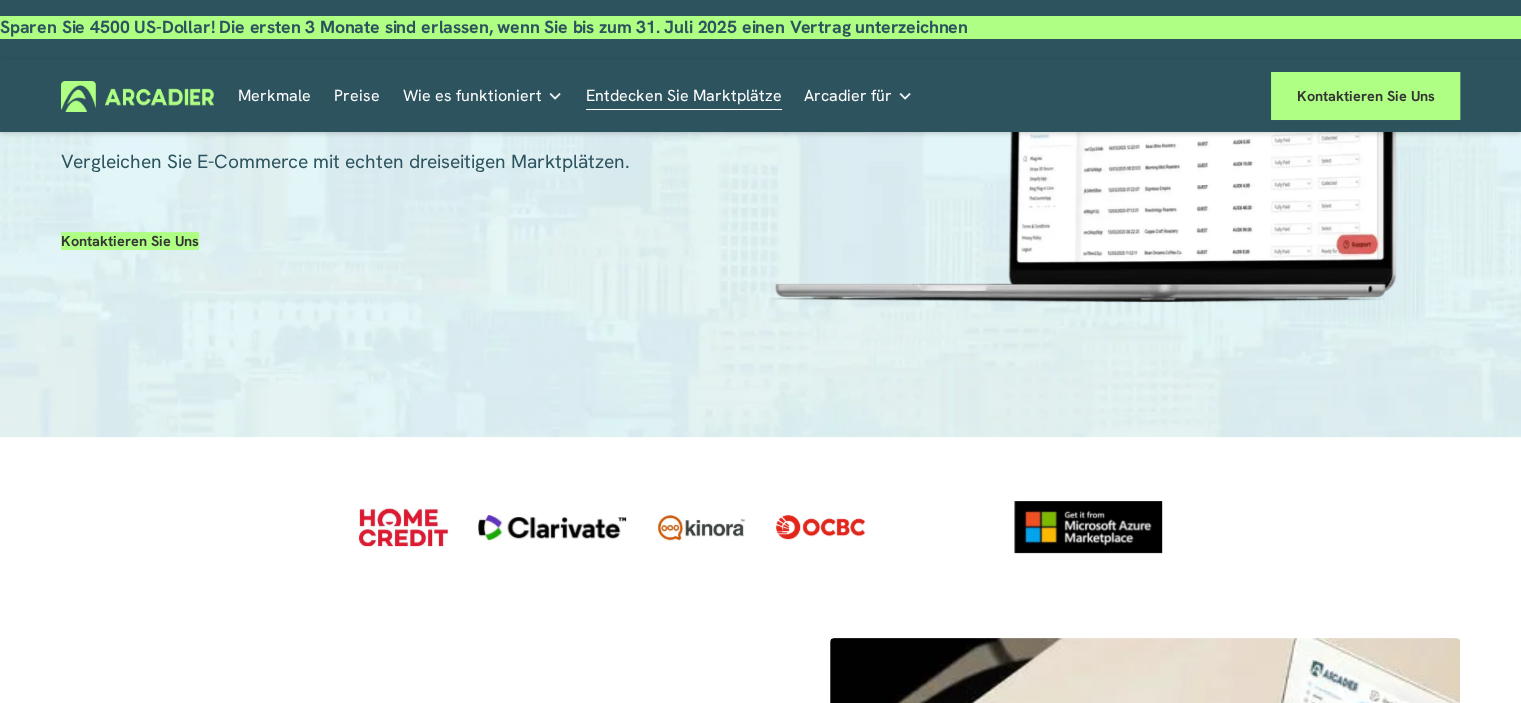 click on "Wie es funktioniert" at bounding box center [472, 95] 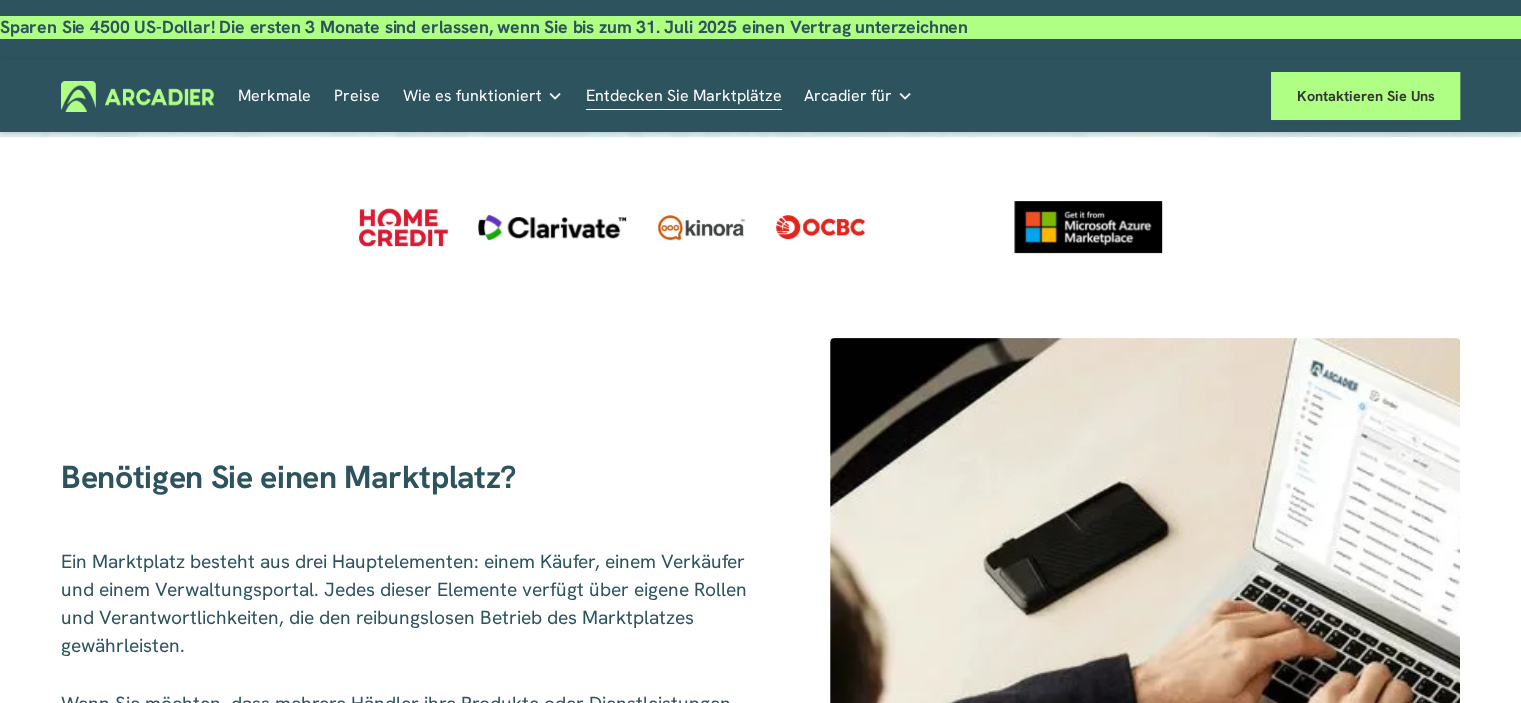 scroll, scrollTop: 700, scrollLeft: 0, axis: vertical 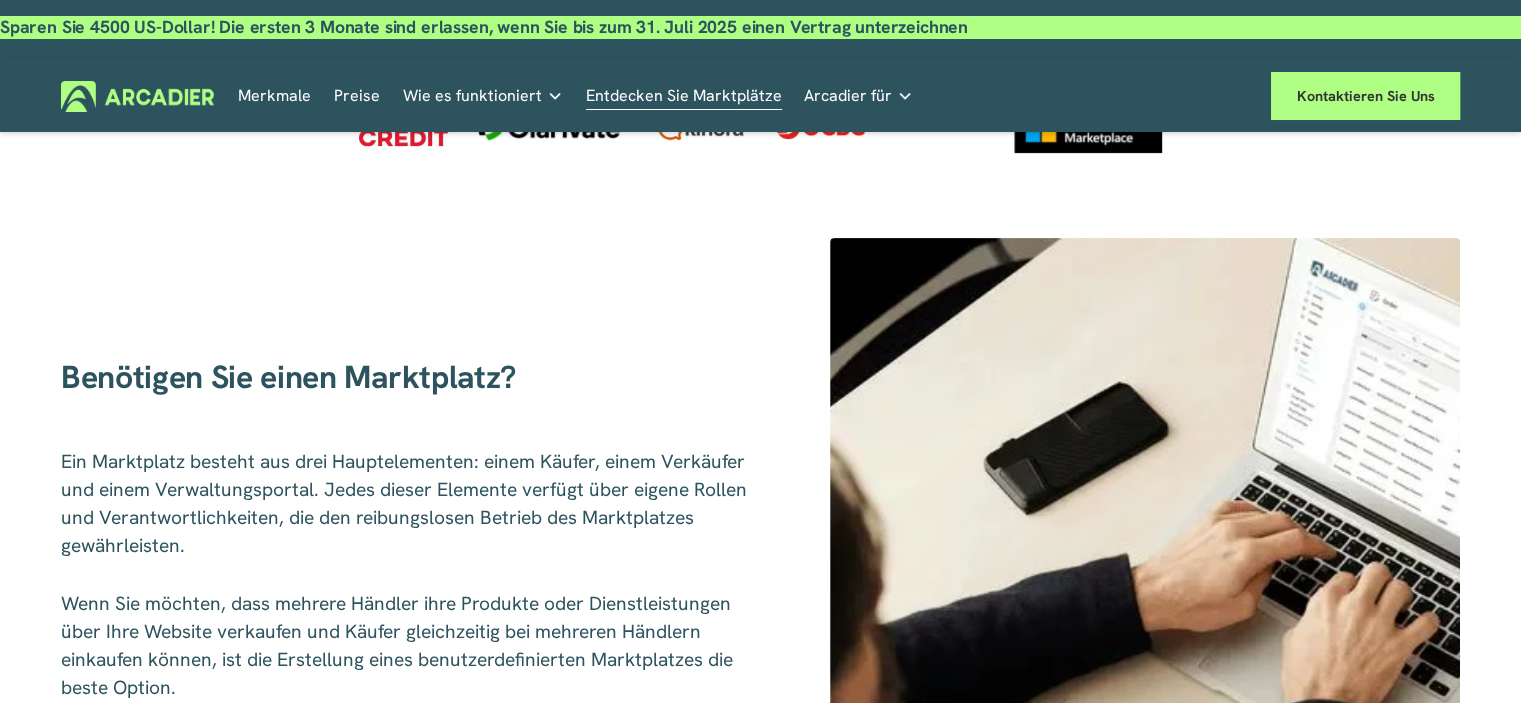 click on "Mehr lesen" at bounding box center [0, 0] 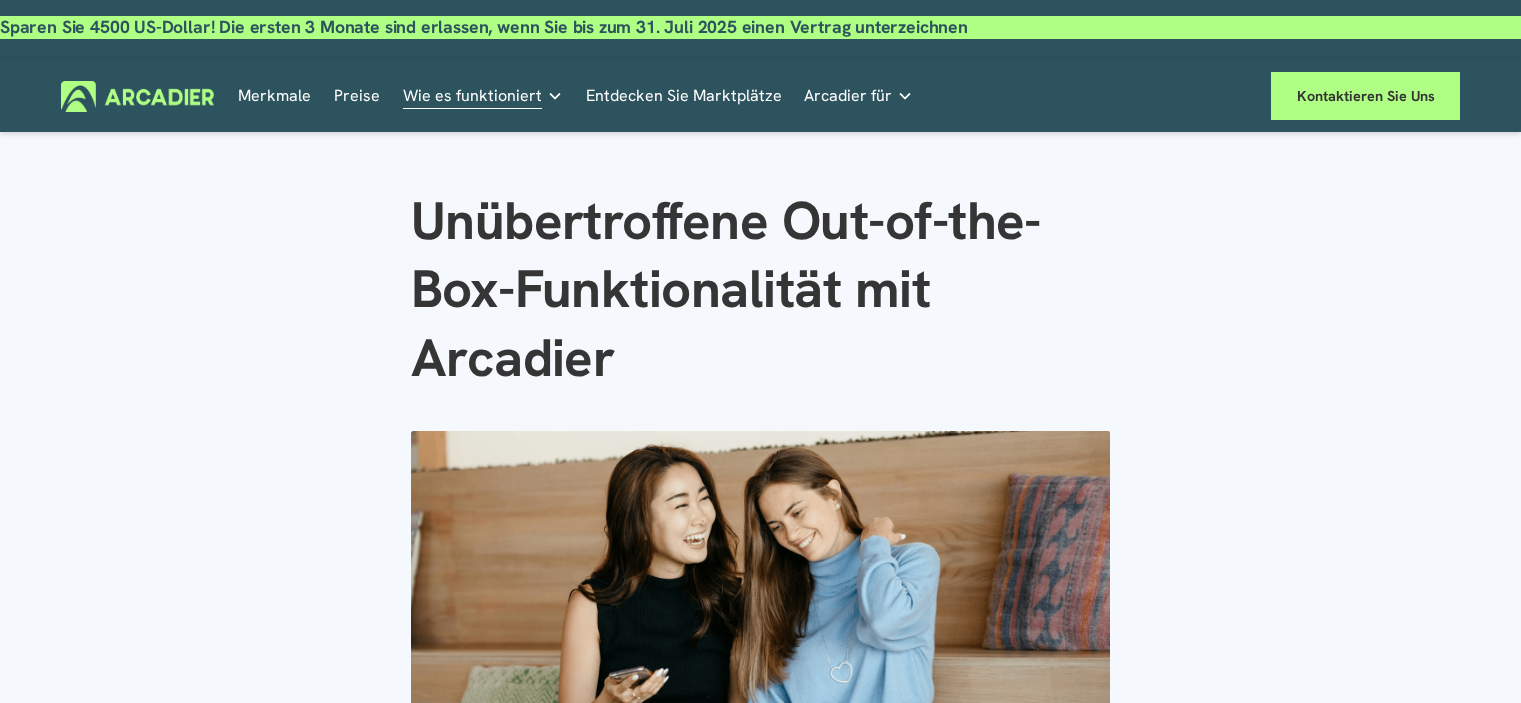 scroll, scrollTop: 0, scrollLeft: 0, axis: both 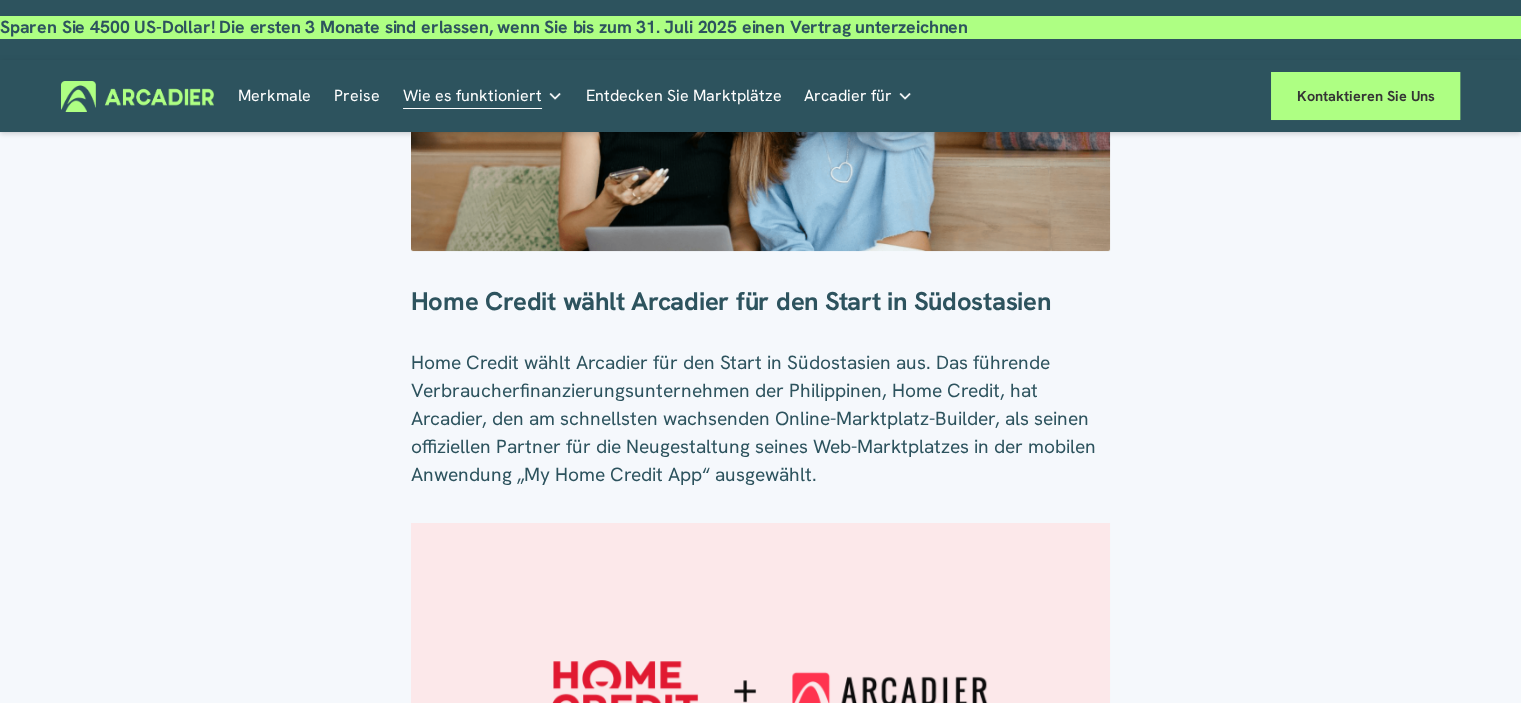 click at bounding box center (137, 96) 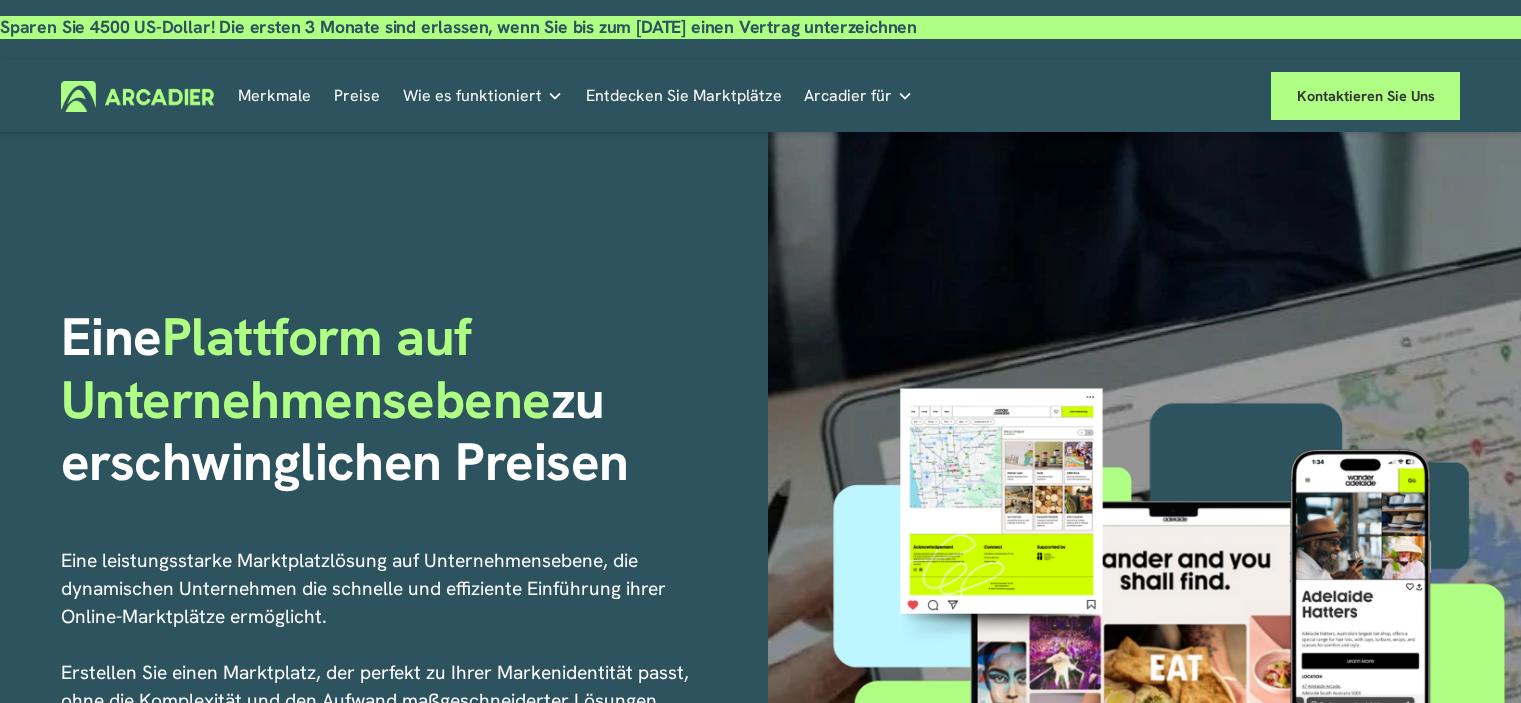 scroll, scrollTop: 400, scrollLeft: 0, axis: vertical 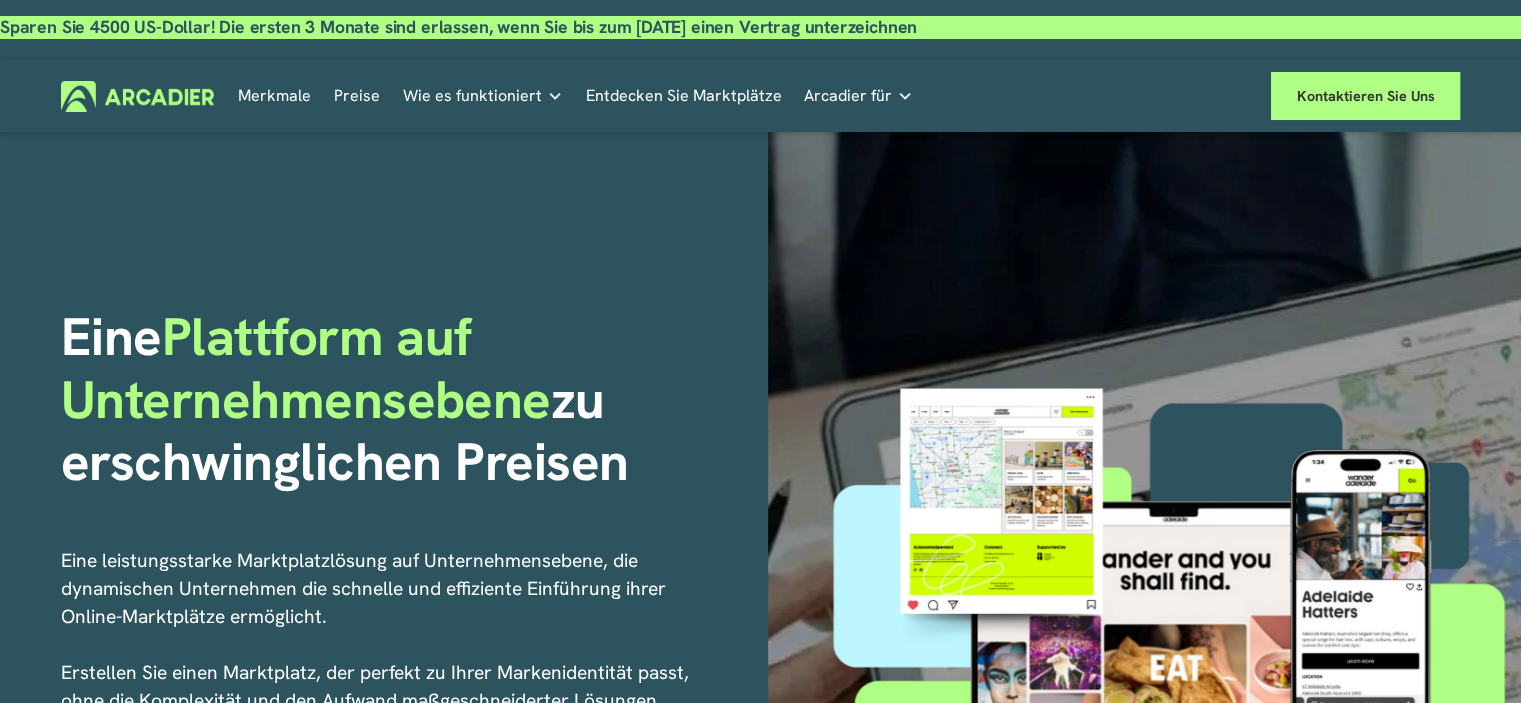 click on "Entdecken Sie Marktplätze" at bounding box center (684, 95) 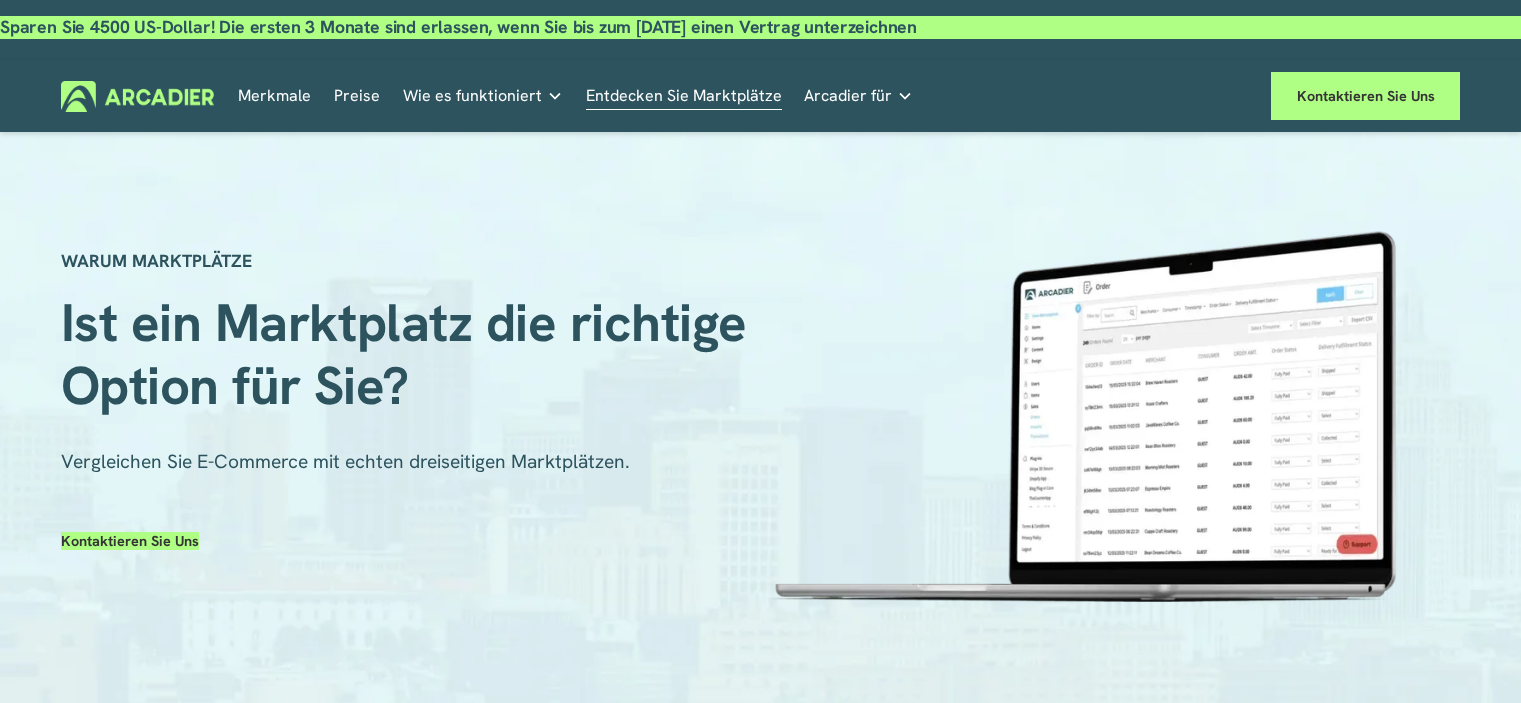 scroll, scrollTop: 0, scrollLeft: 0, axis: both 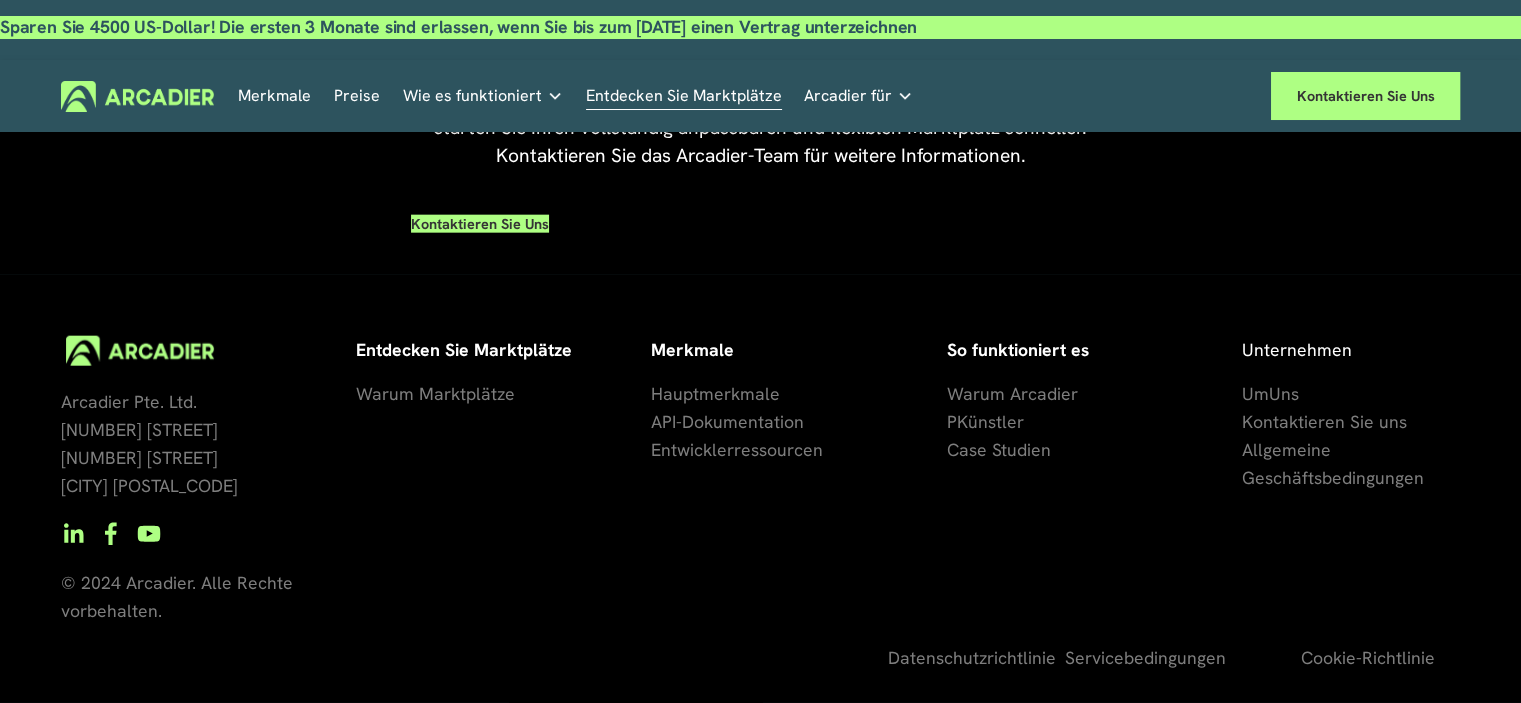 click at bounding box center (0, 16) 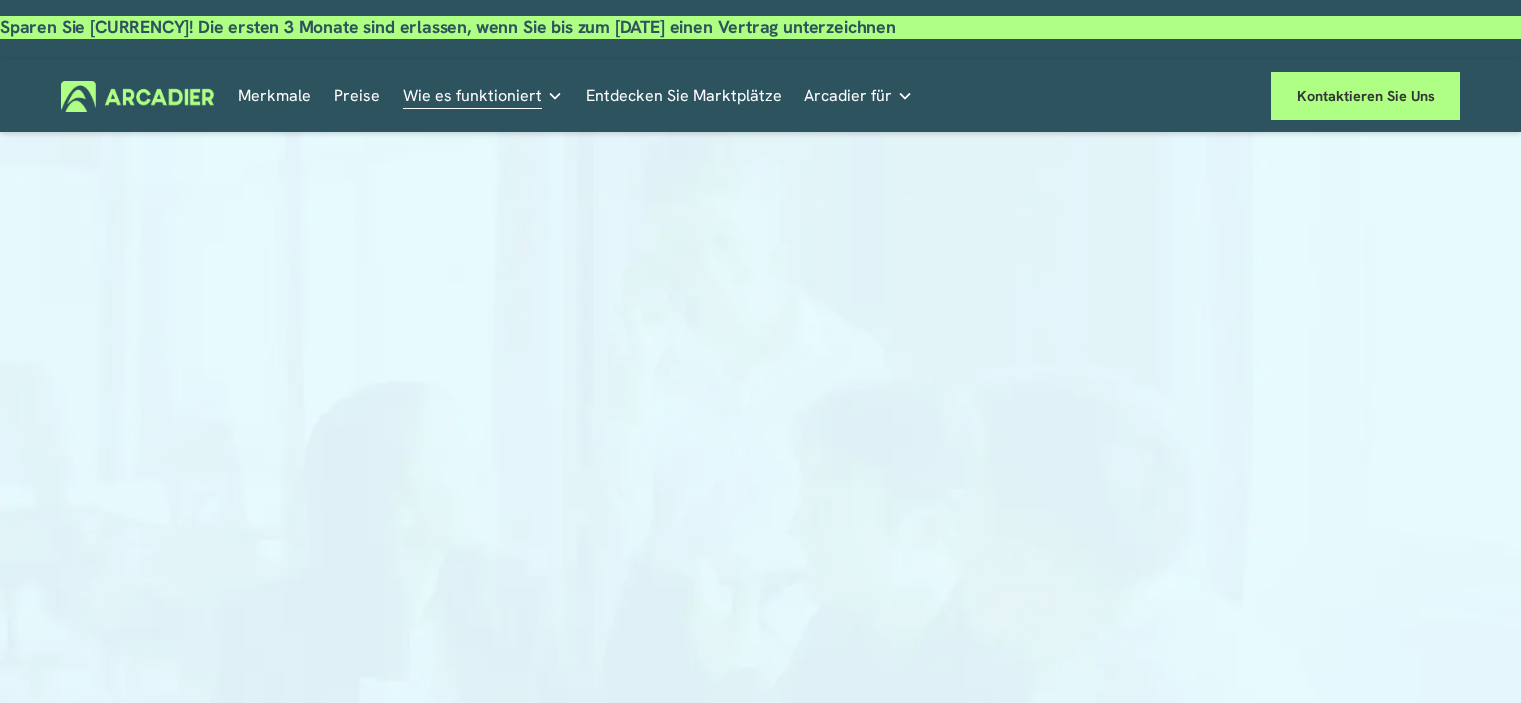 scroll, scrollTop: 0, scrollLeft: 0, axis: both 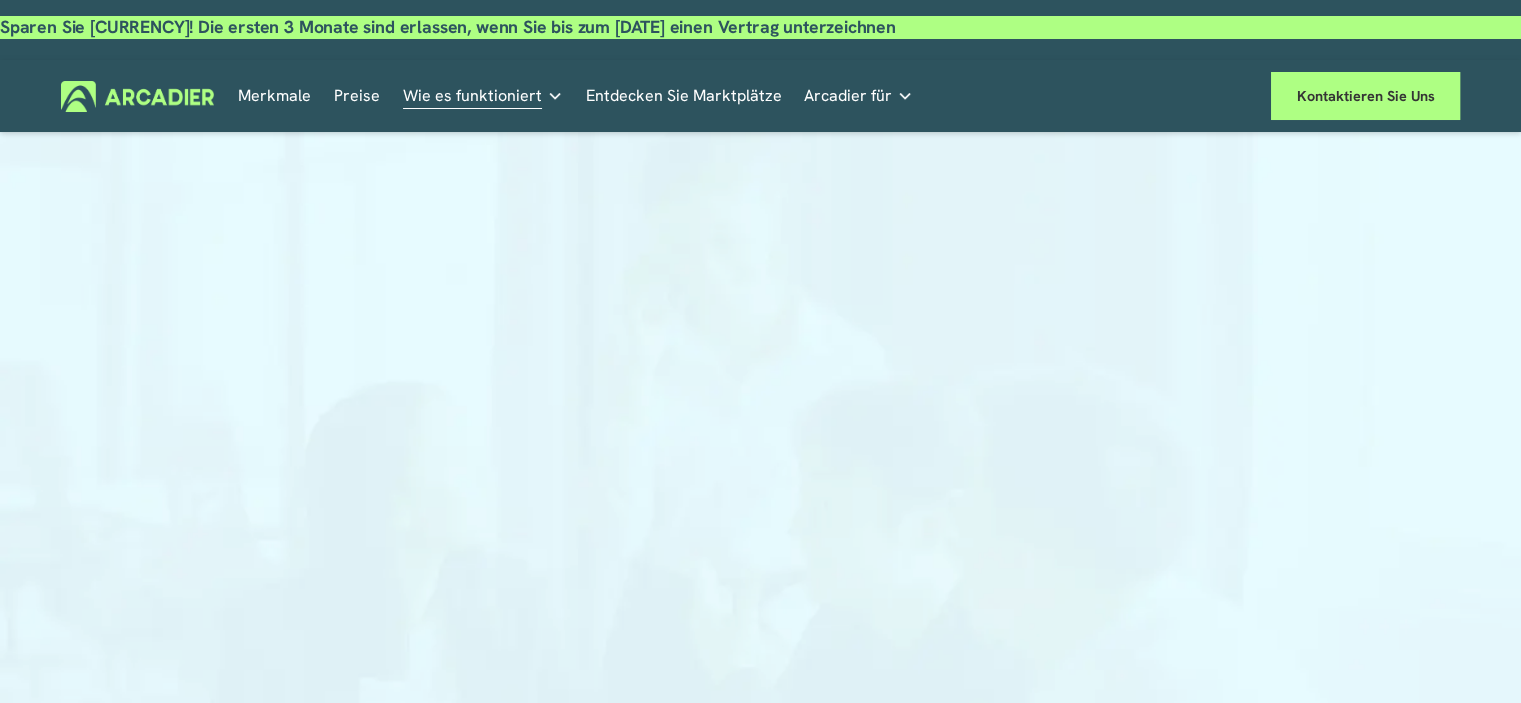 click on "Entdecken Sie Marktplätze" at bounding box center (684, 95) 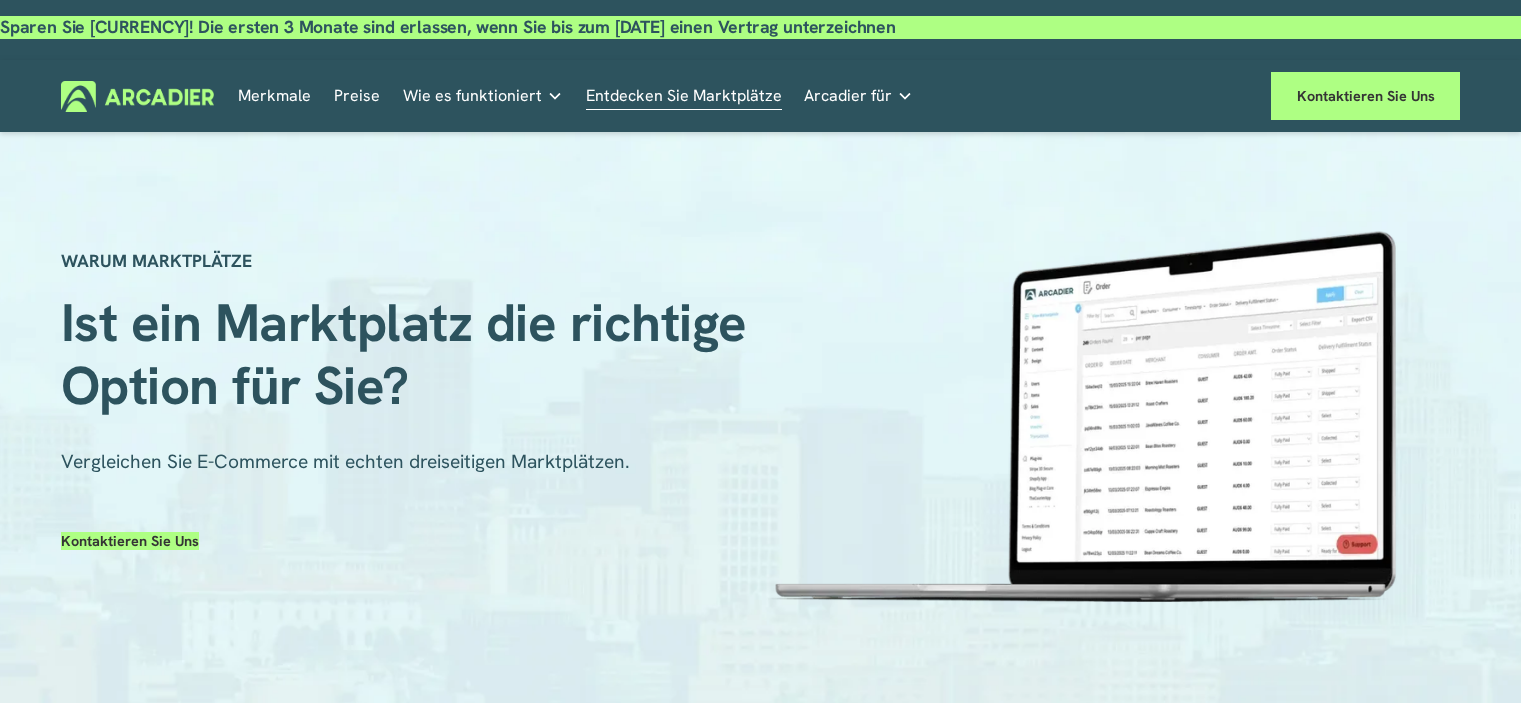 scroll, scrollTop: 0, scrollLeft: 0, axis: both 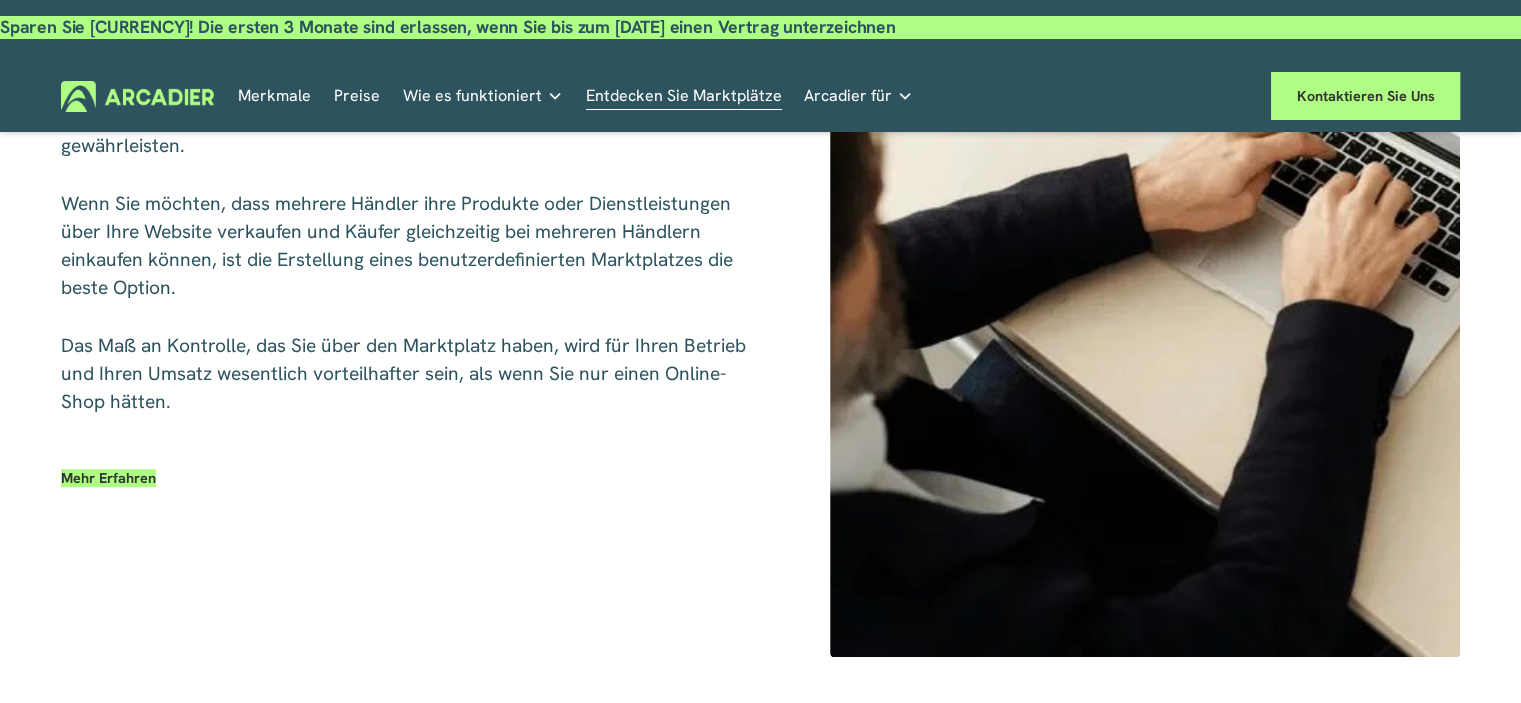 click on "Mehr erfahren" at bounding box center (108, 478) 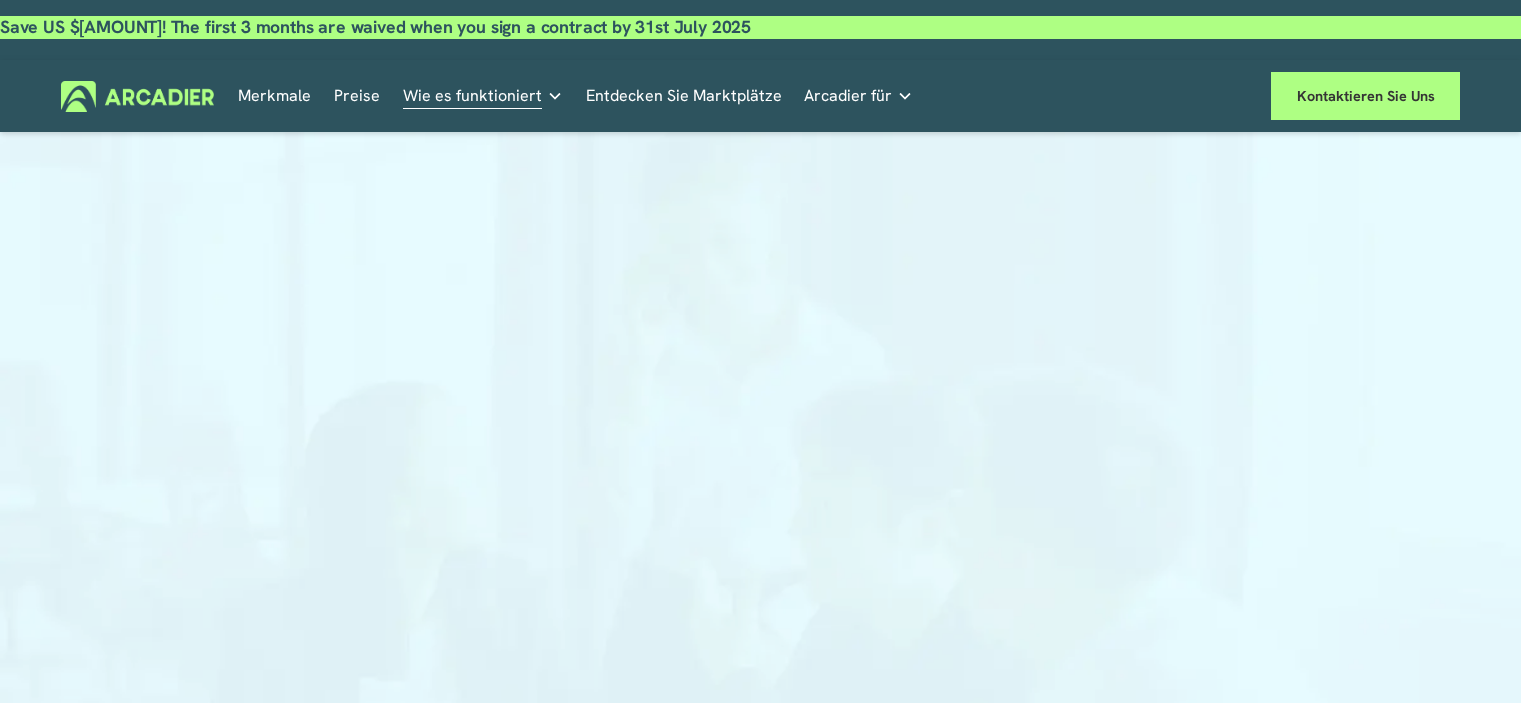 scroll, scrollTop: 0, scrollLeft: 0, axis: both 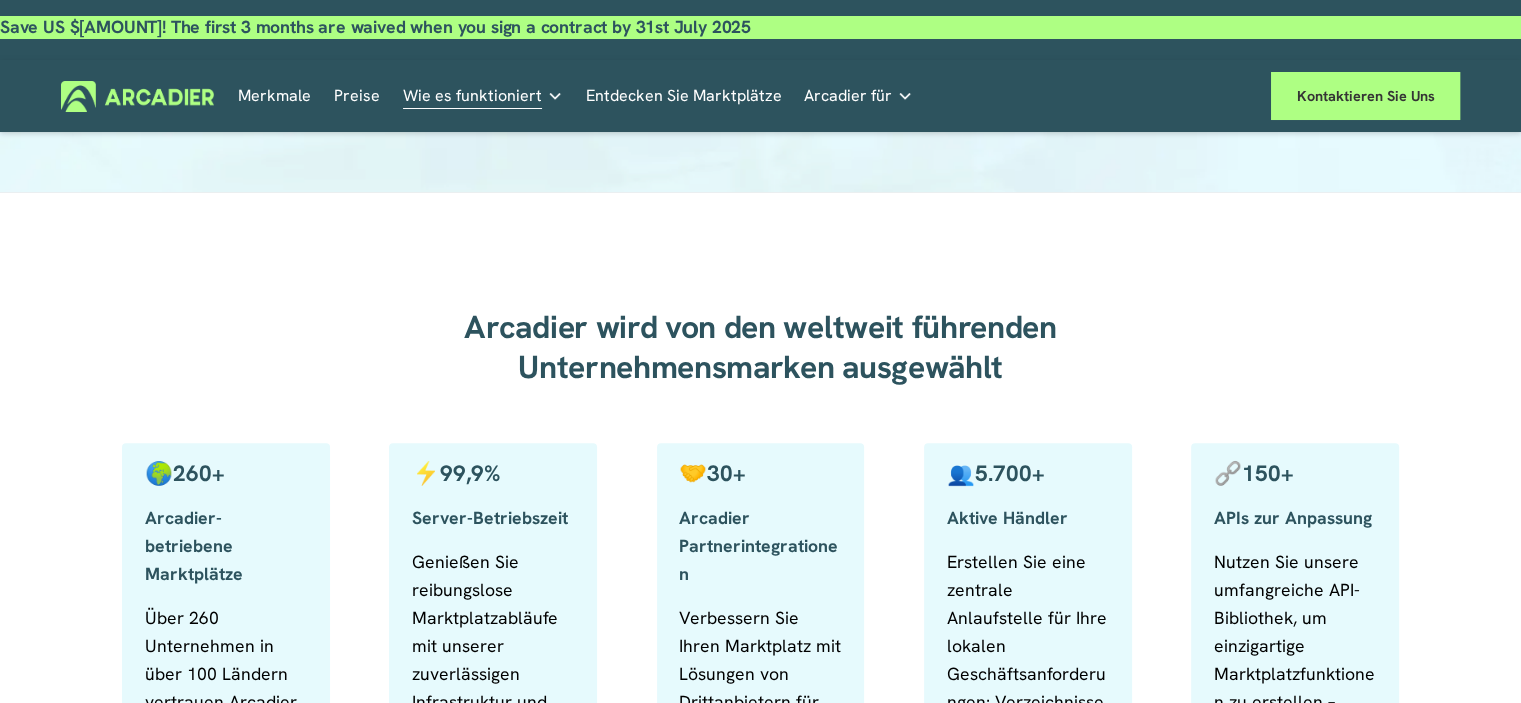 click on "Preise" at bounding box center (357, 95) 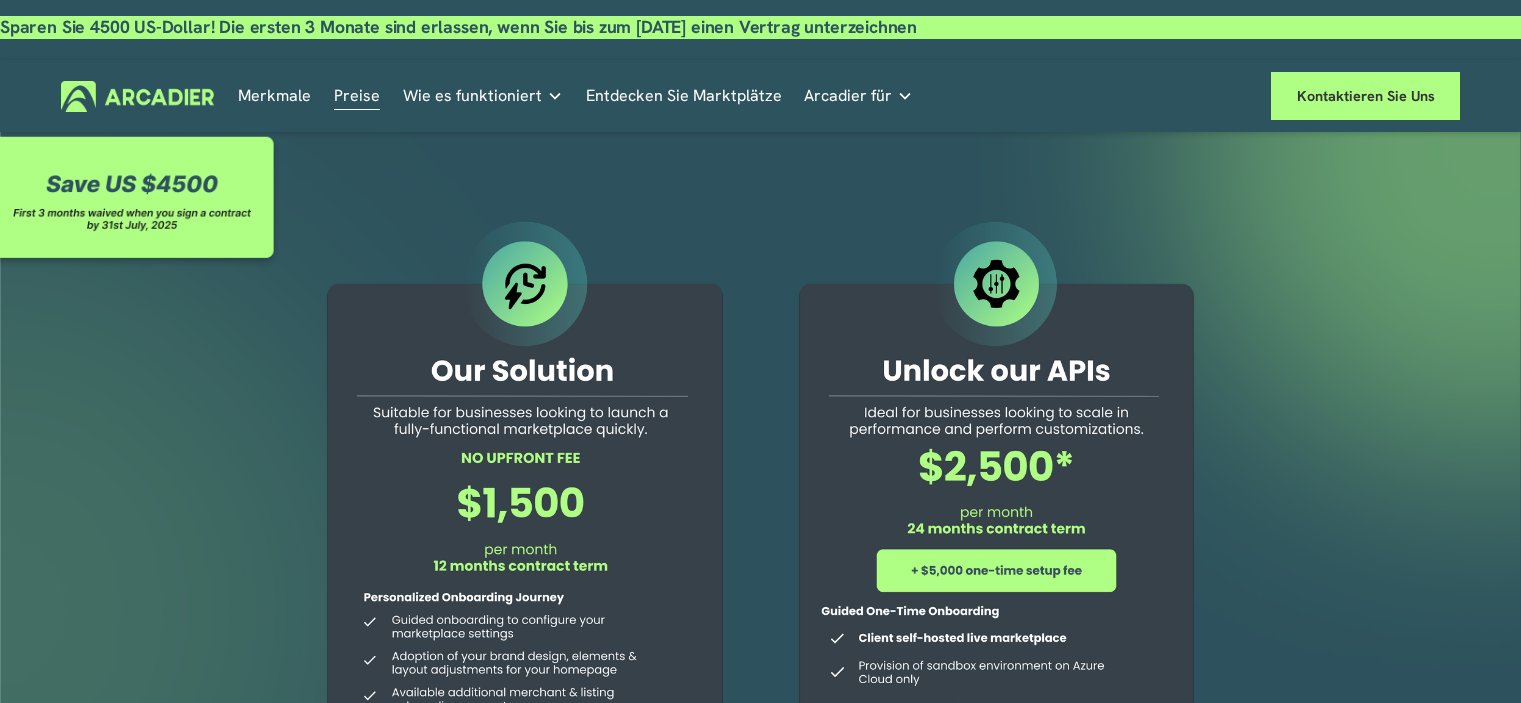 scroll, scrollTop: 0, scrollLeft: 0, axis: both 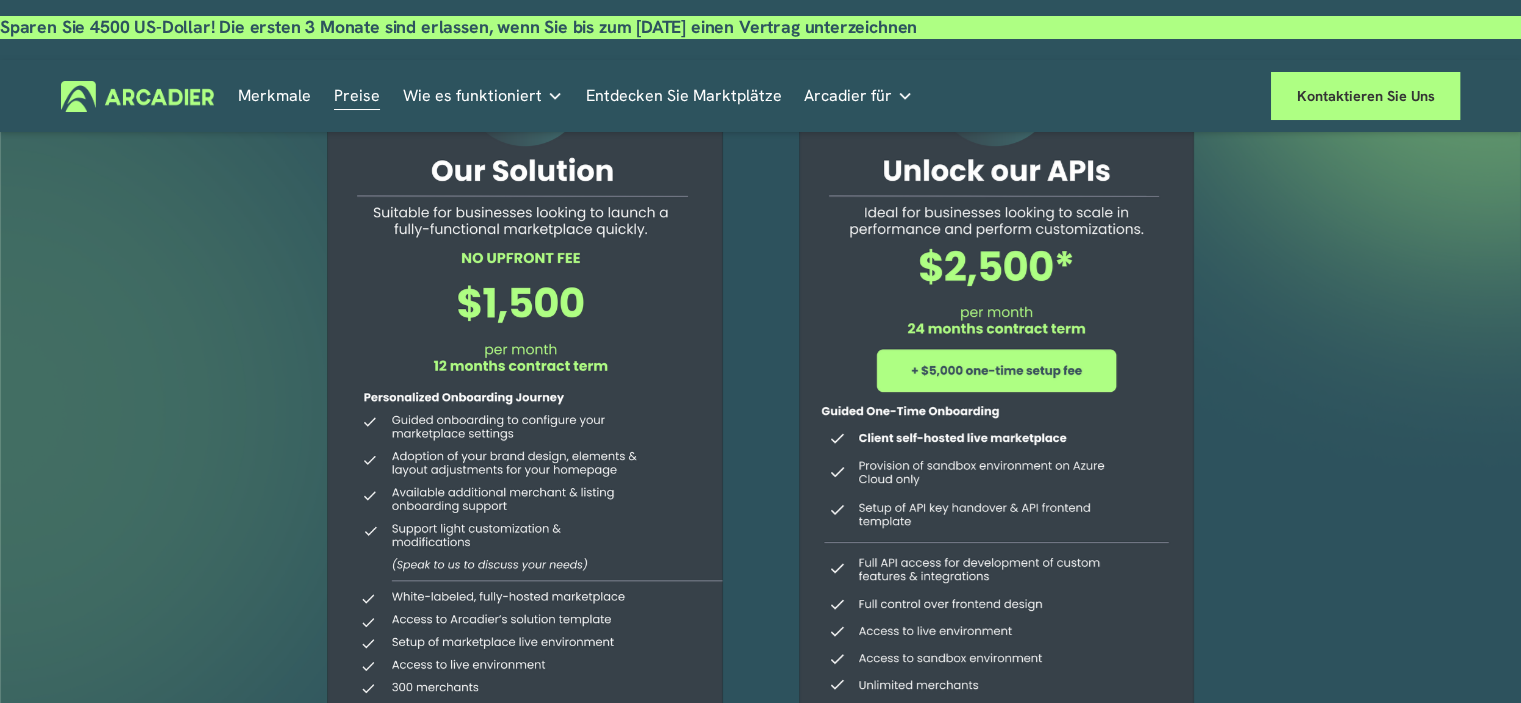 click at bounding box center [996, 422] 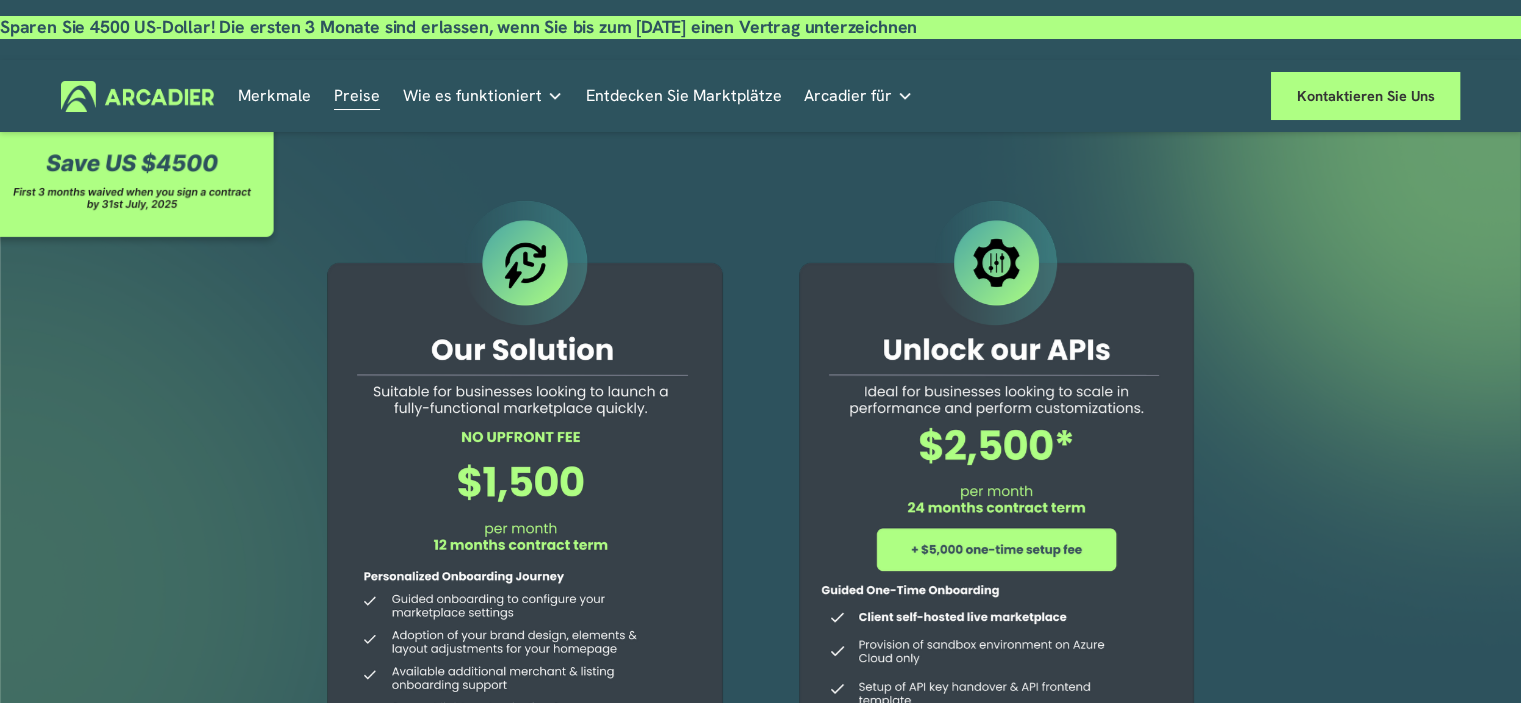 scroll, scrollTop: 0, scrollLeft: 0, axis: both 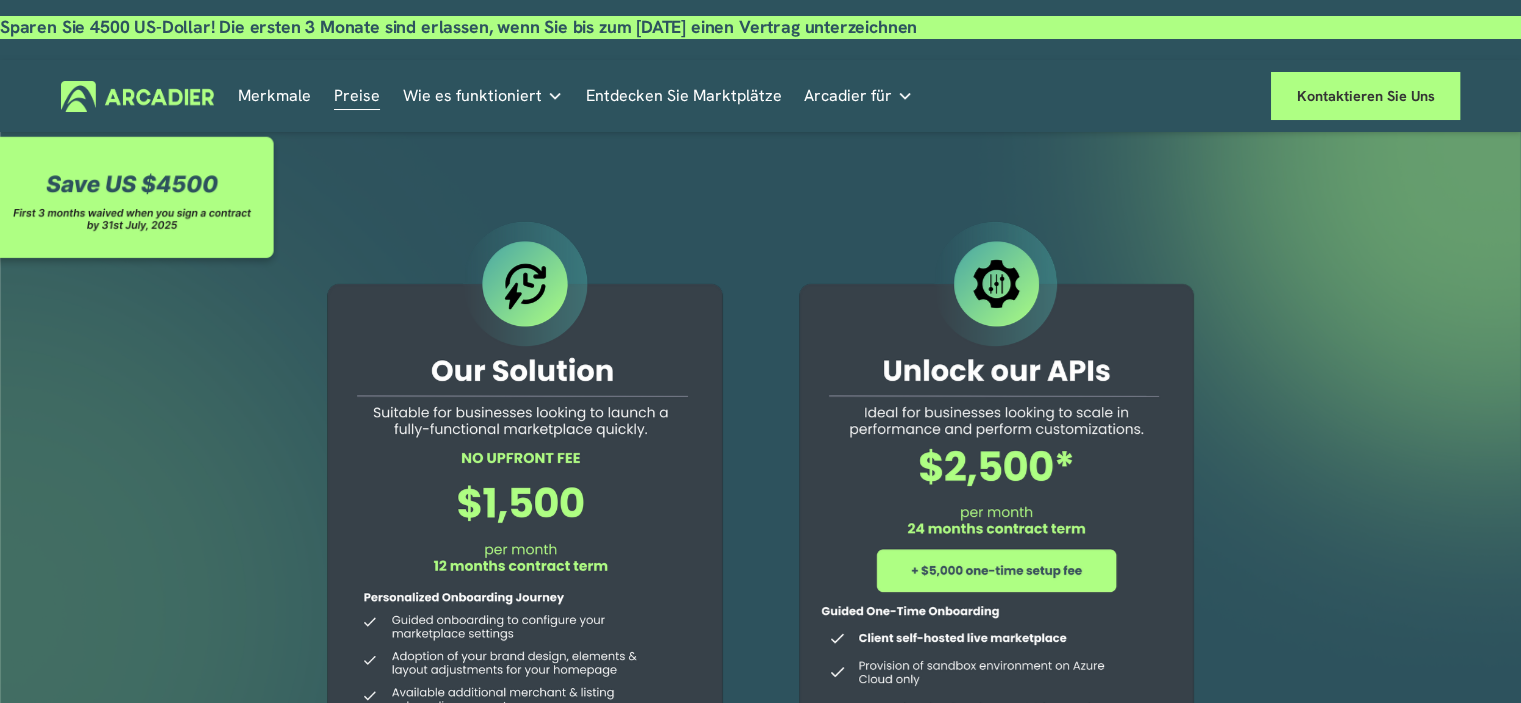 click at bounding box center [141, 201] 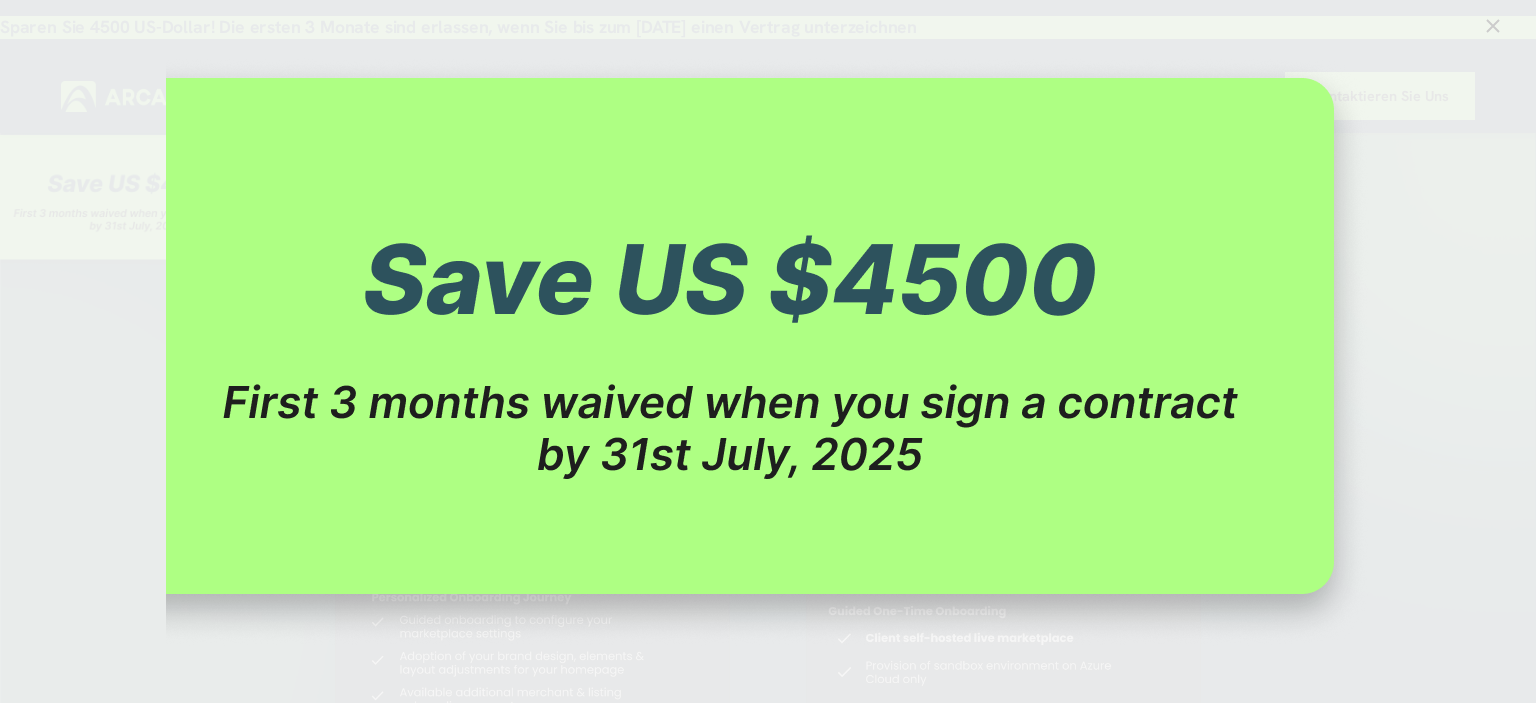 click at bounding box center (768, 351) 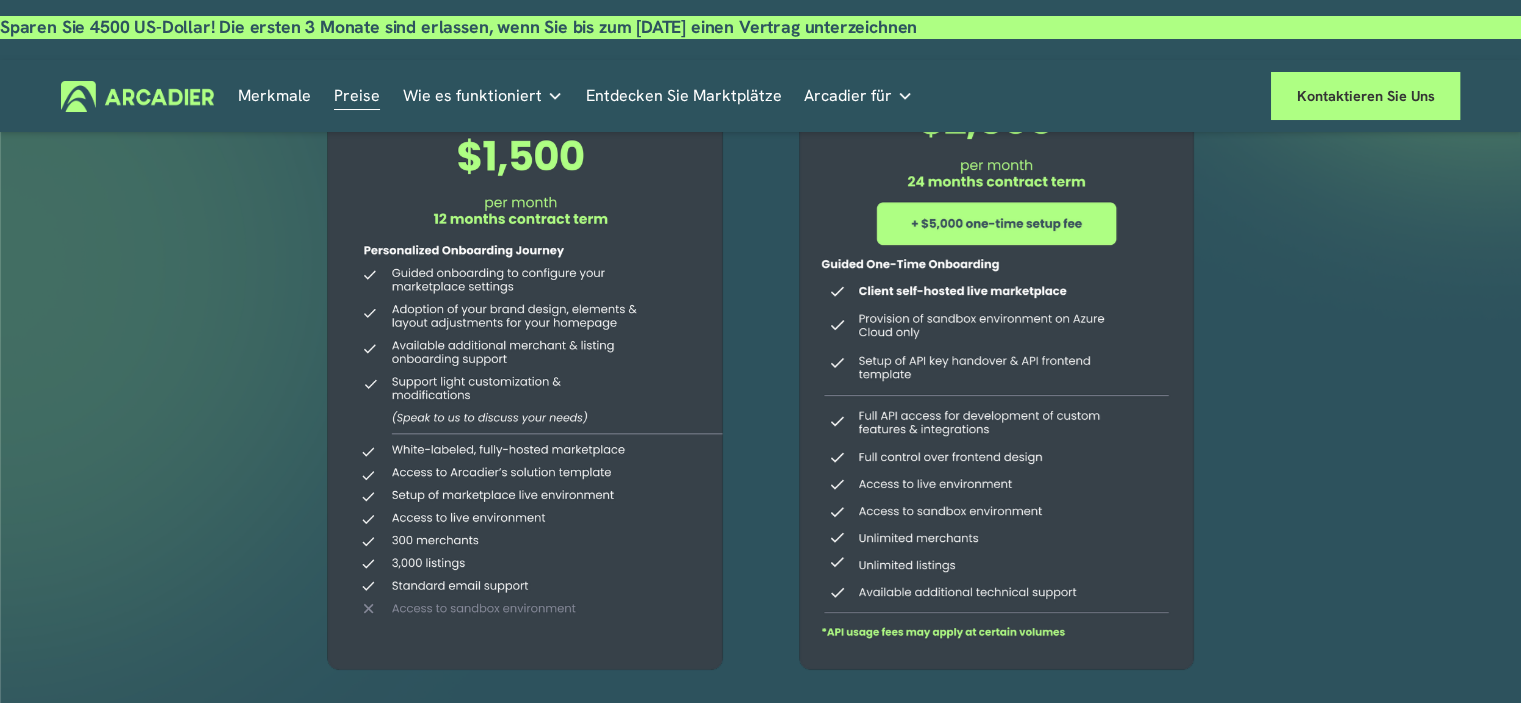 scroll, scrollTop: 400, scrollLeft: 0, axis: vertical 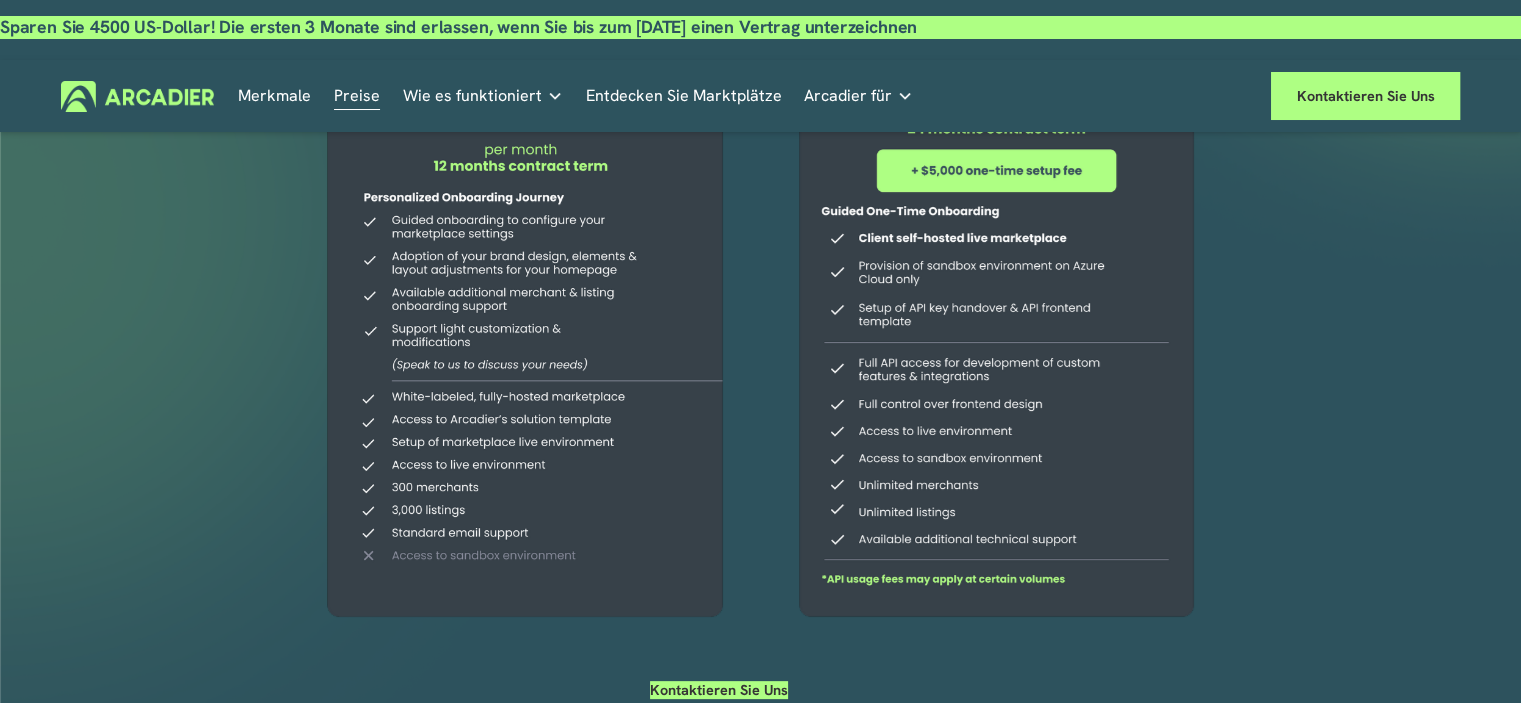 click at bounding box center [0, 16] 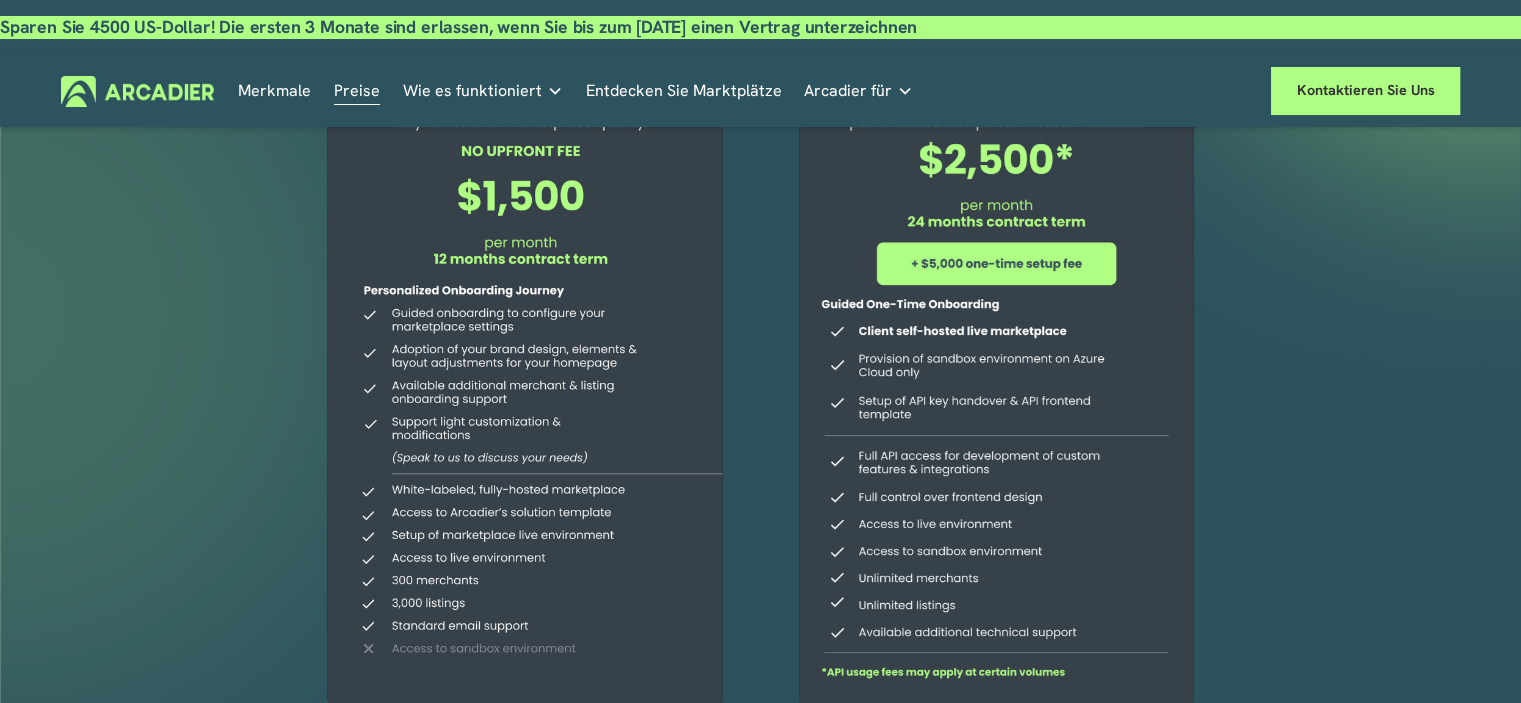 scroll, scrollTop: 300, scrollLeft: 0, axis: vertical 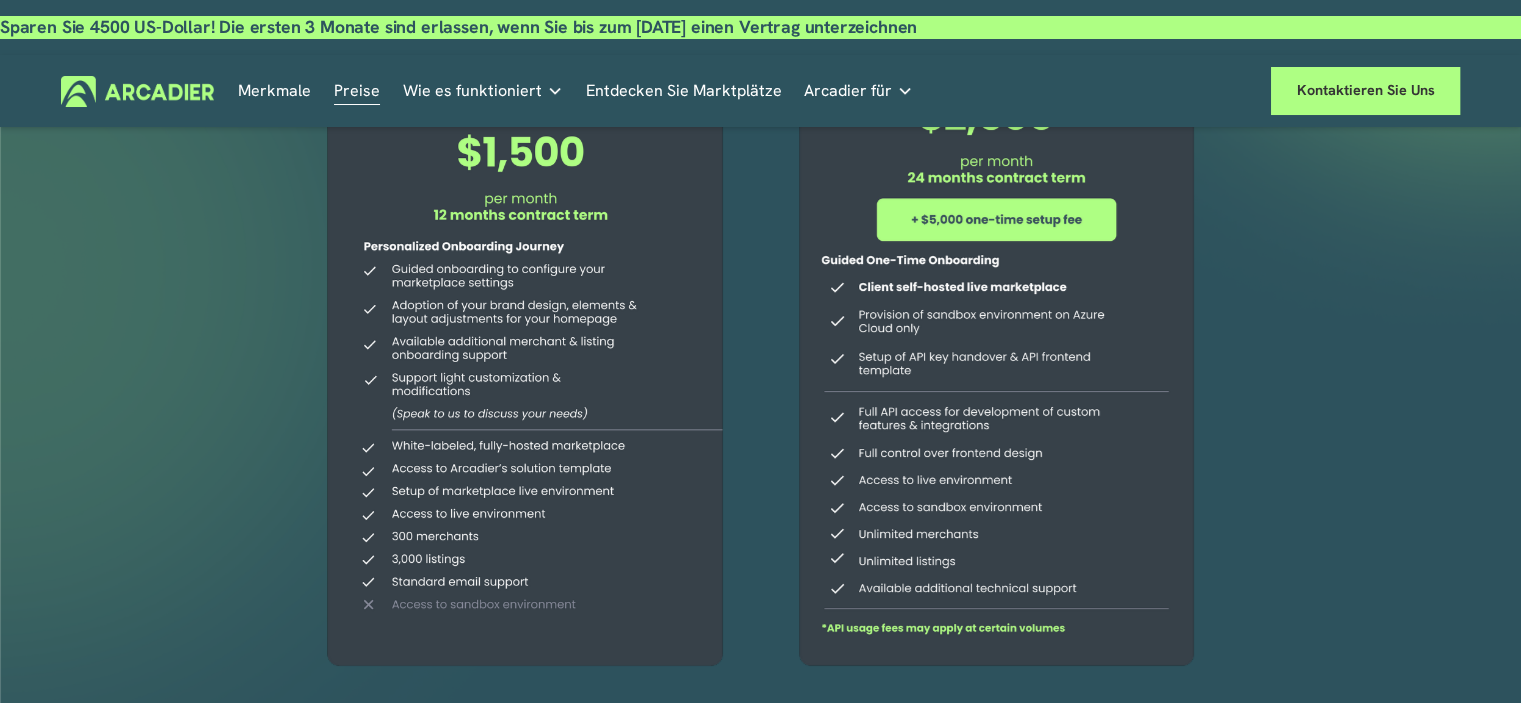 click on "Zum Inhalt springen
Merkmale
Preise
Wie es funktioniert" at bounding box center [760, 91] 